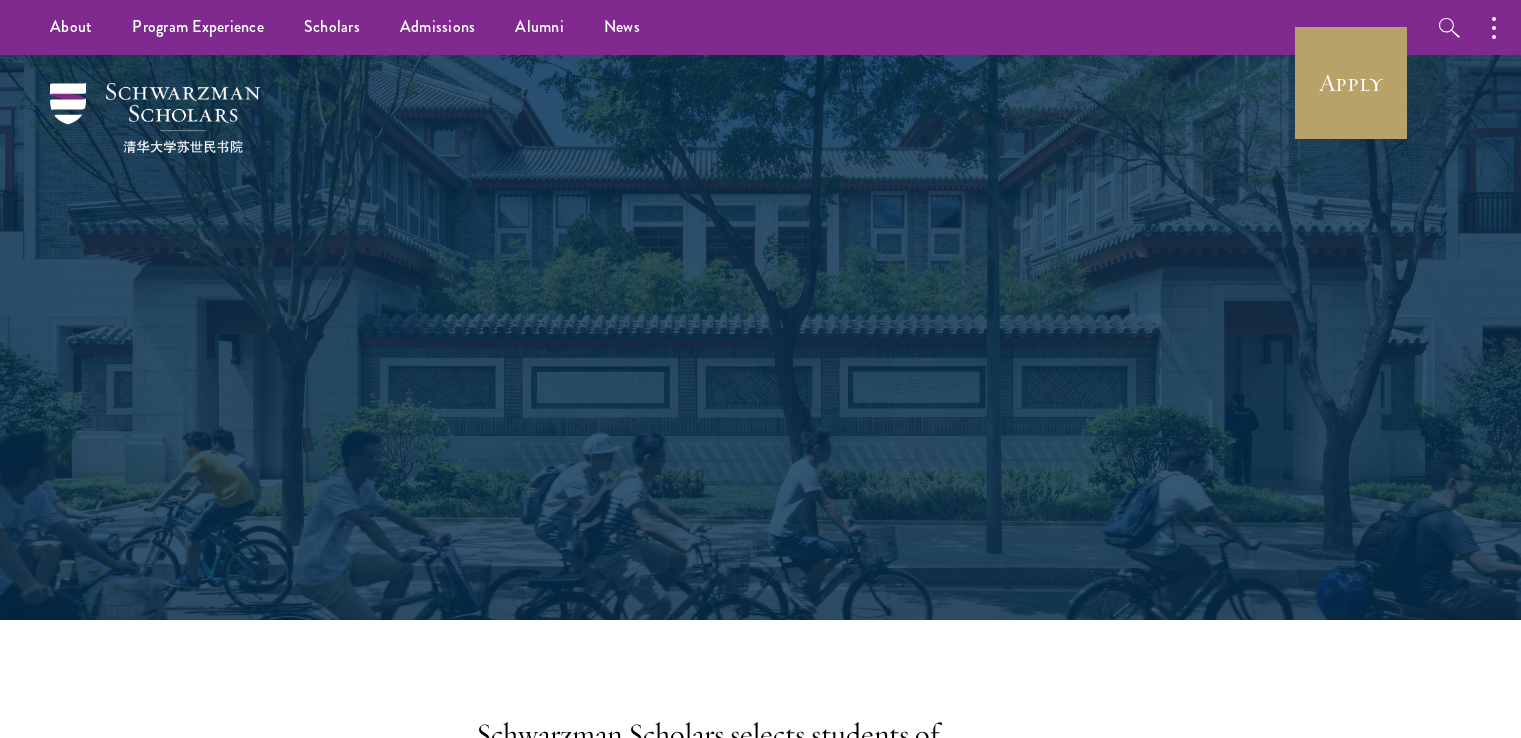 scroll, scrollTop: 0, scrollLeft: 0, axis: both 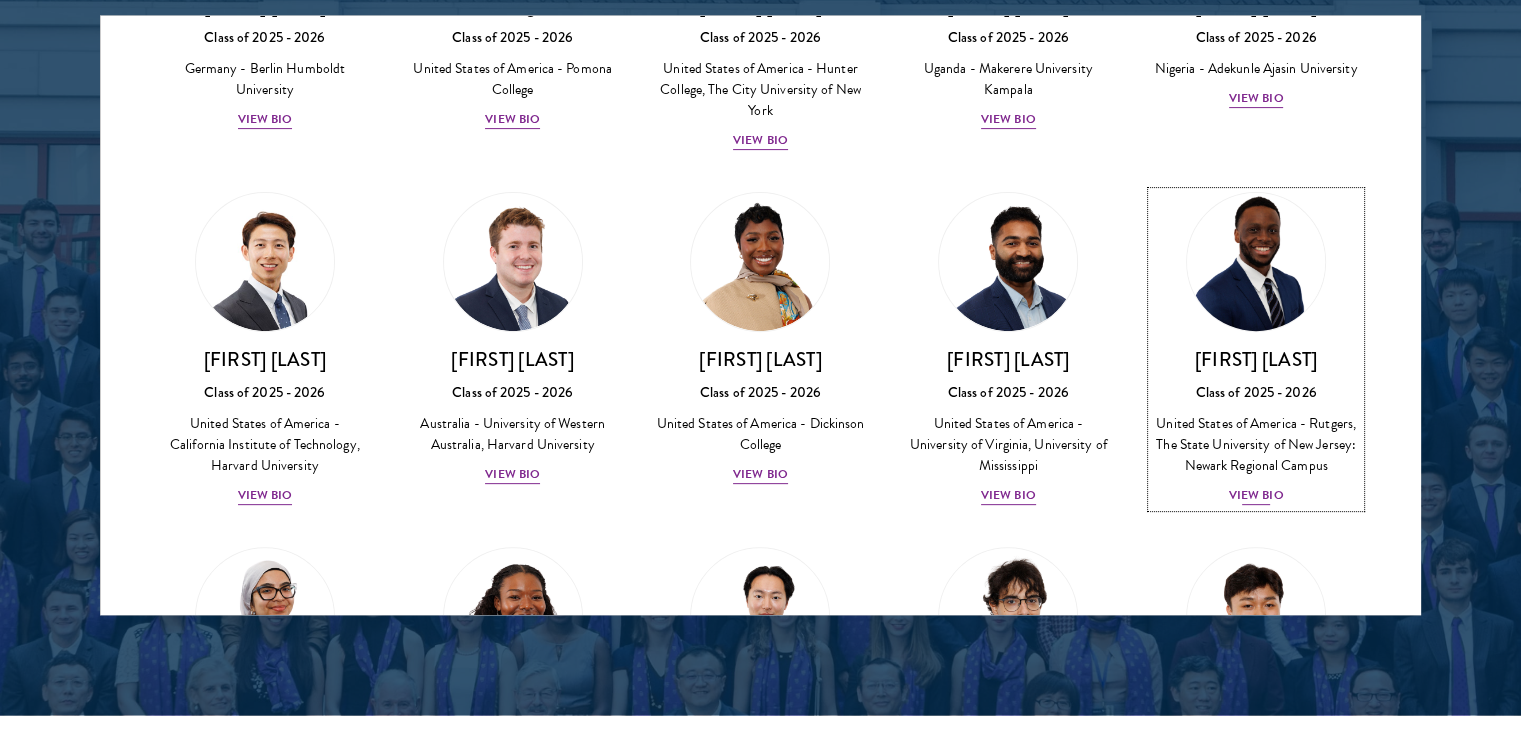 click on "United States of America - Rutgers, The State University of New Jersey: Newark Regional Campus" at bounding box center (1256, 444) 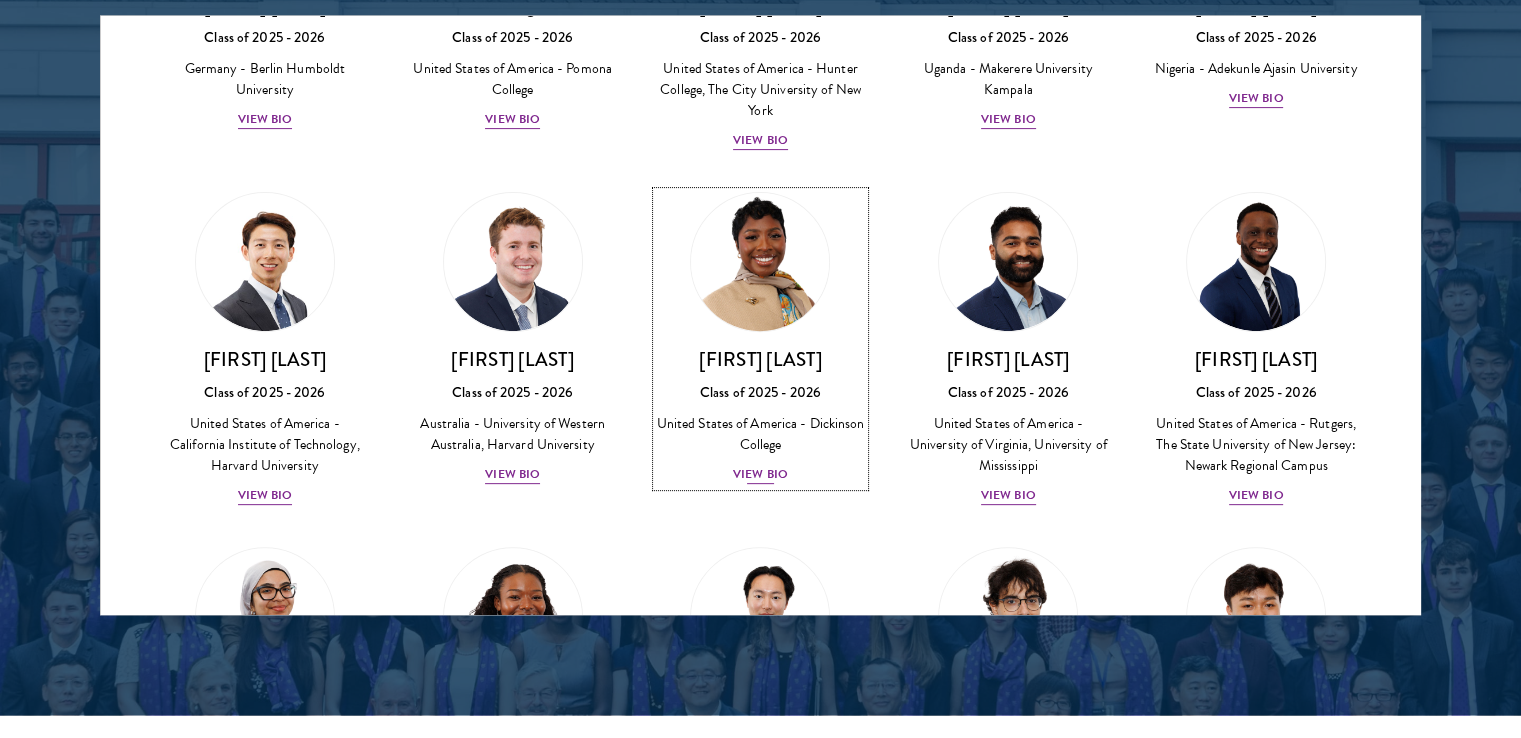click on "[FIRST] [LAST]" at bounding box center (761, 359) 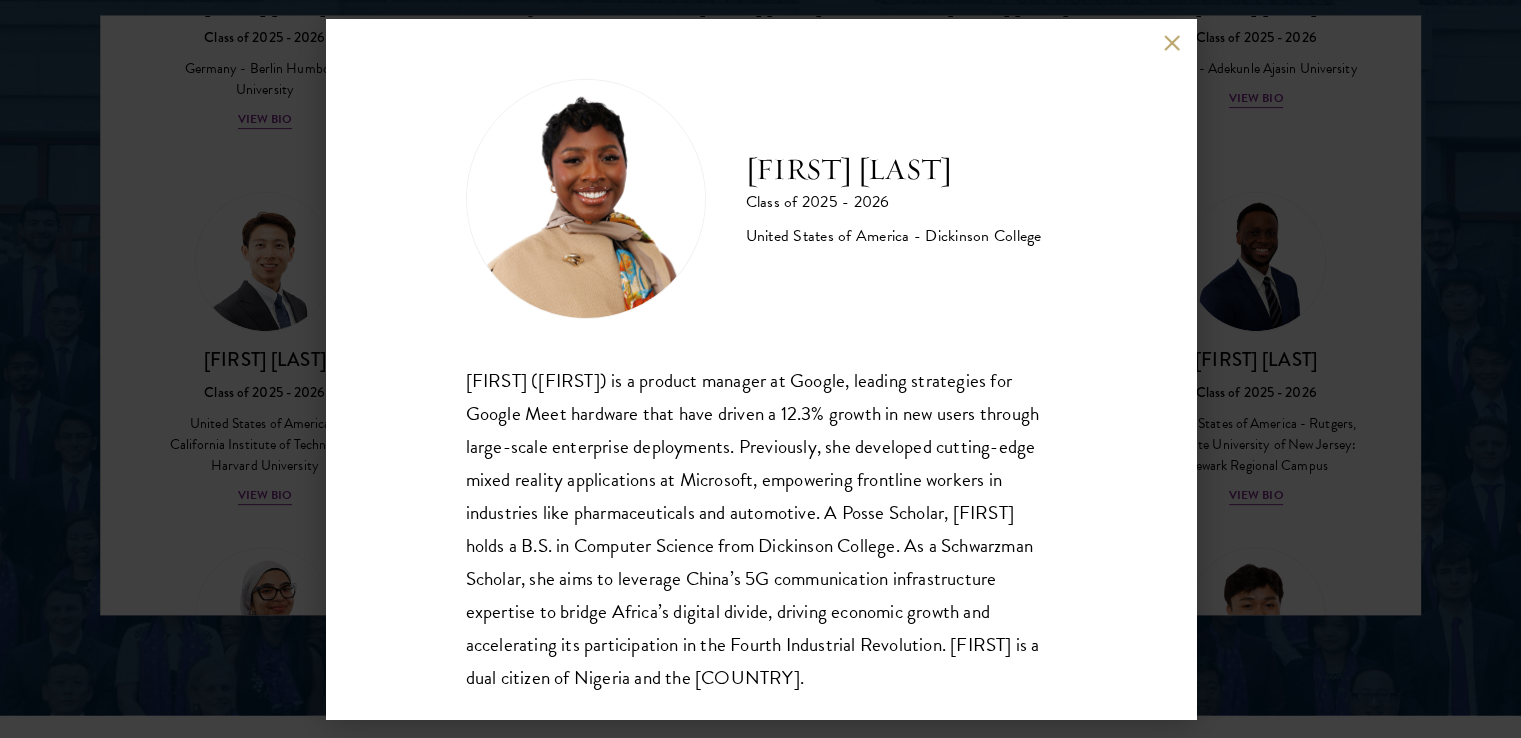 click on "[FIRST] ([FIRST]) [LAST]
Class of 2025 - 2026
[COUNTRY] - [UNIVERSITY]
[FIRST] ([FIRST]) [LAST] is a product manager at Google, leading strategies for Google Meet hardware that have driven a 12.3% growth in new users through large-scale enterprise deployments. Previously, she developed cutting-edge mixed reality applications at Microsoft, empowering frontline workers in industries like pharmaceuticals and automotive. A Posse Scholar, [FIRST] holds a B.S. in Computer Science from [UNIVERSITY]. As a Schwarzman Scholar, she aims to leverage China’s 5G communication infrastructure expertise to bridge Africa’s digital divide, driving economic growth and accelerating its participation in the Fourth Industrial Revolution. [FIRST] is a dual citizen of Nigeria and the [COUNTRY]." at bounding box center [760, 369] 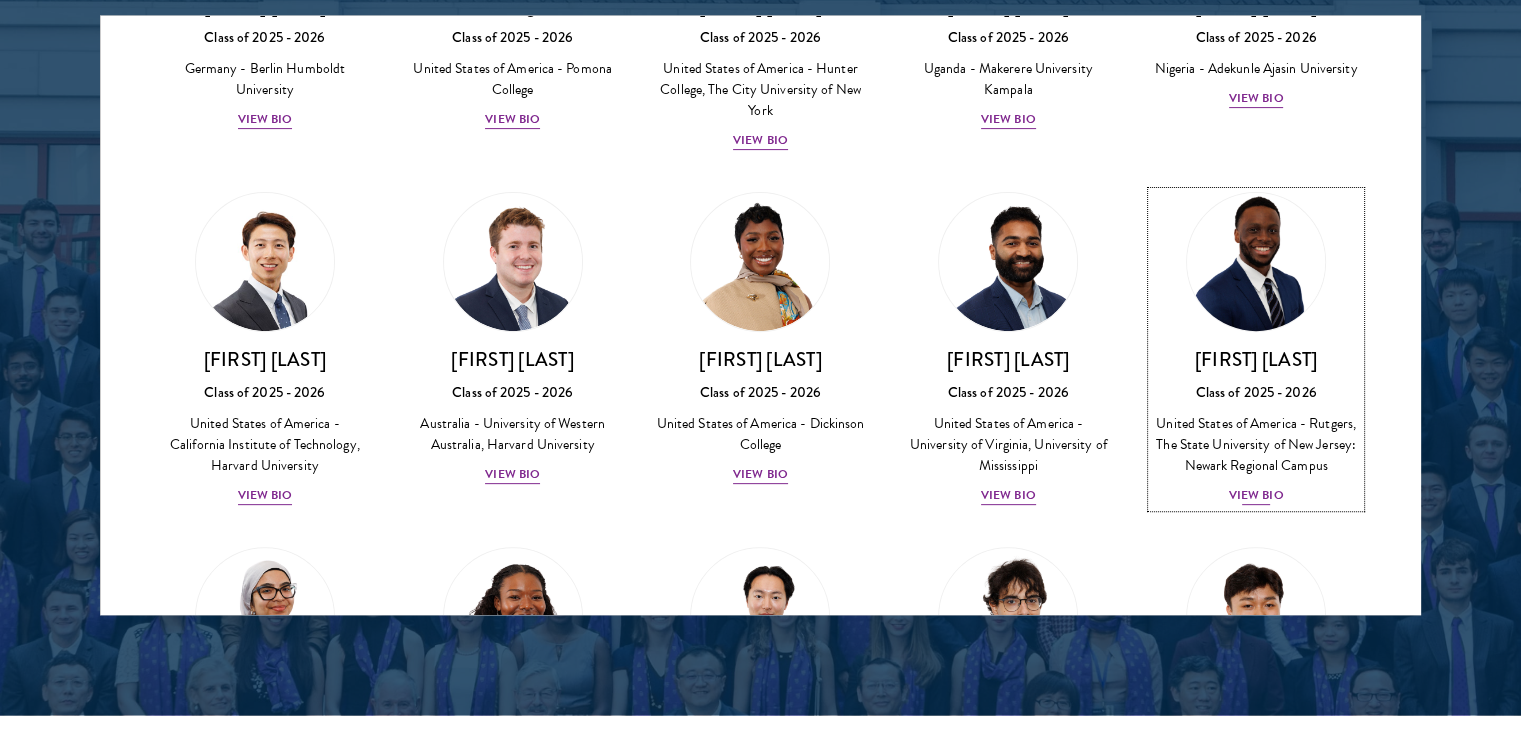 click at bounding box center [1256, 262] 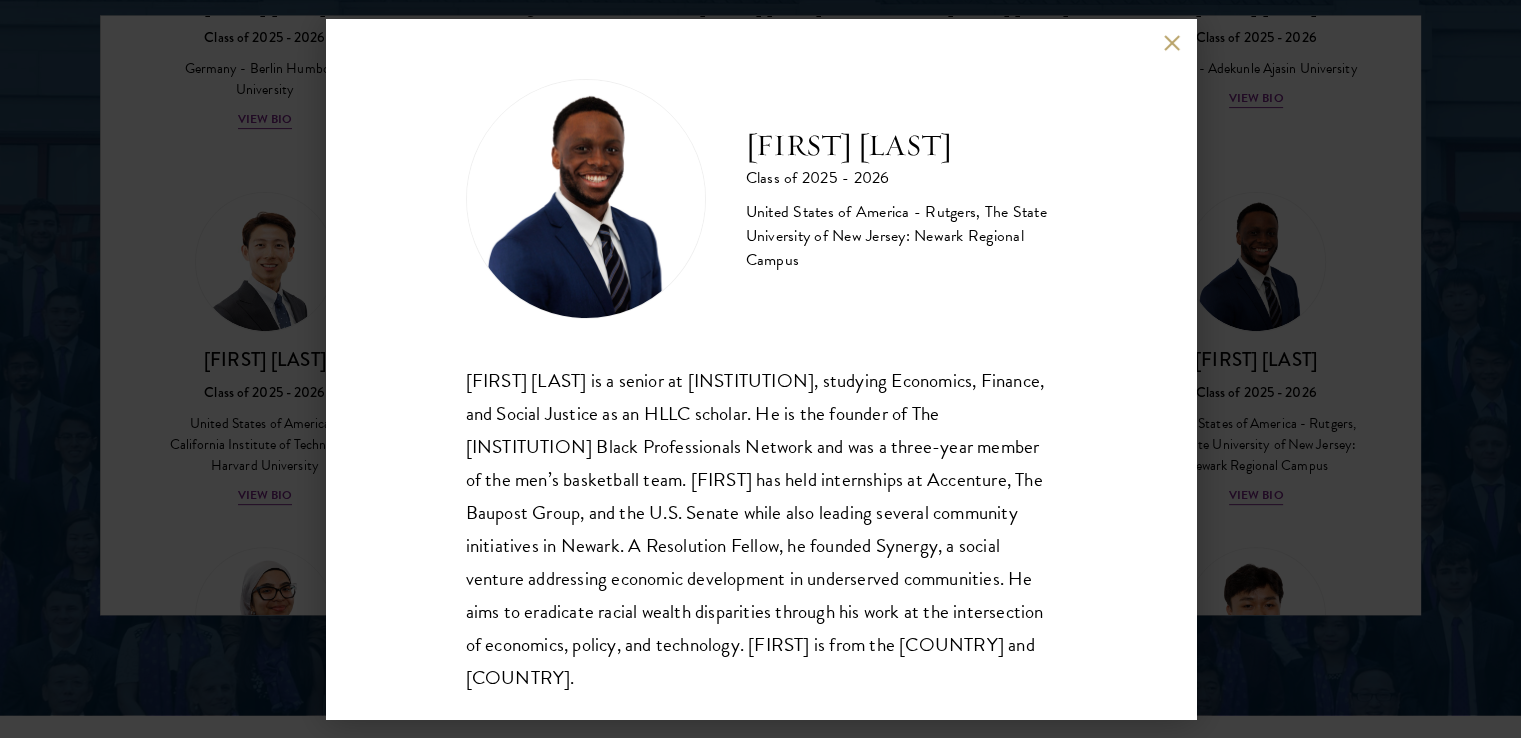 scroll, scrollTop: 35, scrollLeft: 0, axis: vertical 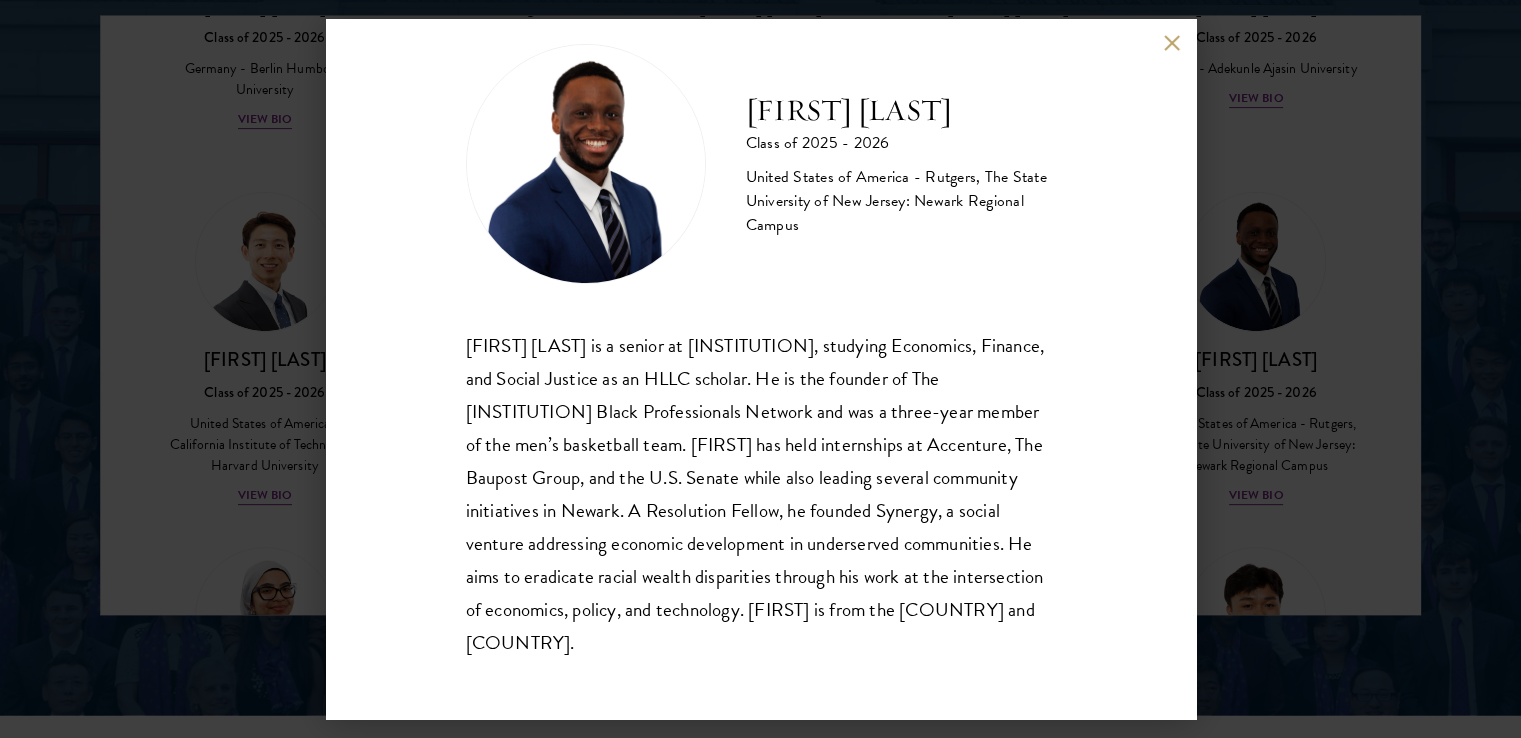 click on "[FIRST] [LAST] is a senior at [UNIVERSITY]-[CITY], studying Economics, Finance, and Social Justice as an HLLC scholar. He is the founder of The [UNIVERSITY] Black Professionals Network and was a three-year member of the men’s basketball team. [FIRST] has held internships at Accenture, The Baupost Group, and the U.S. Senate while also leading several community initiatives in [CITY]. A Resolution Fellow, he founded Synergy, a social venture addressing economic development in underserved communities. He aims to eradicate racial wealth disparities through his work at the intersection of economics, policy, and technology. [FIRST] is from the [COUNTRY] and Nigeria." at bounding box center (760, 369) 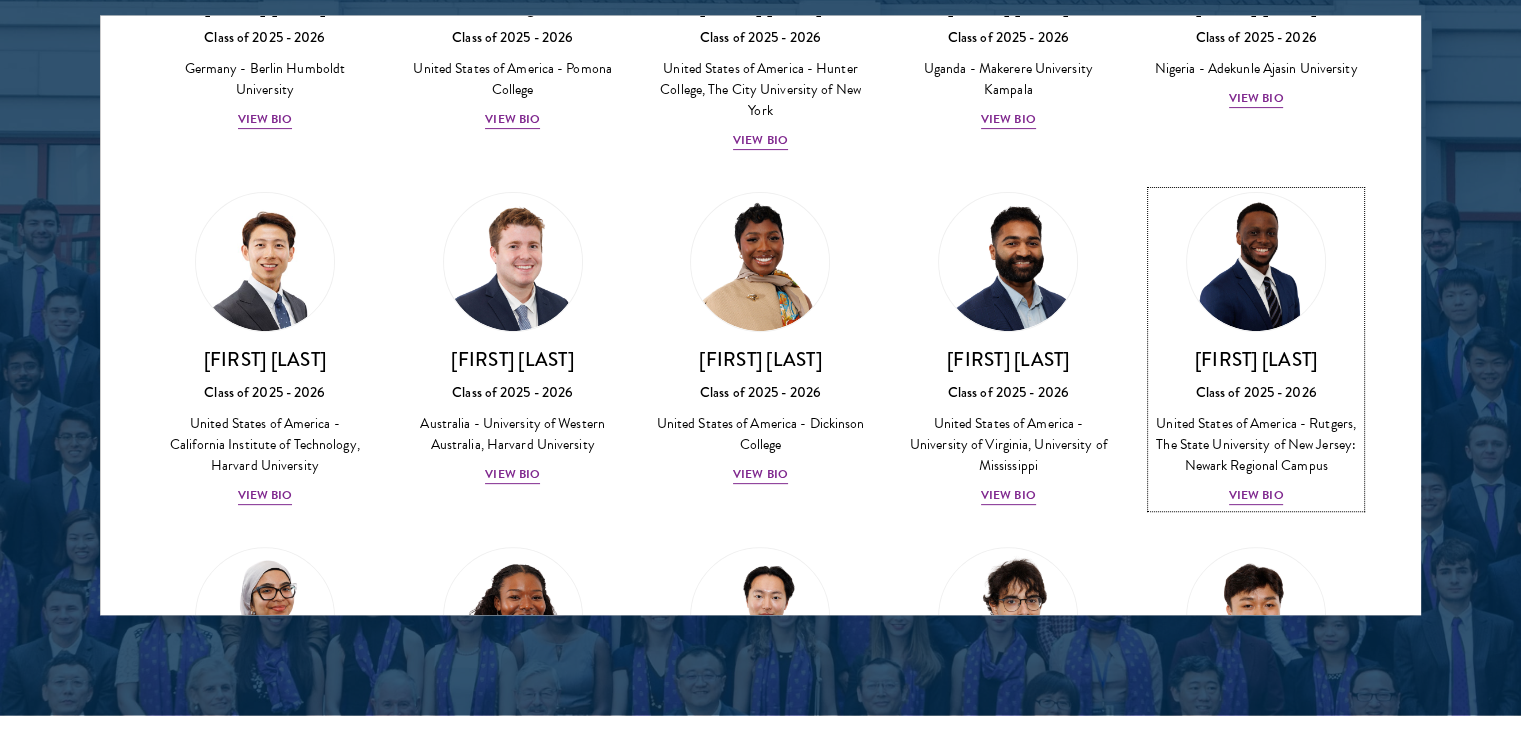 scroll, scrollTop: 1160, scrollLeft: 0, axis: vertical 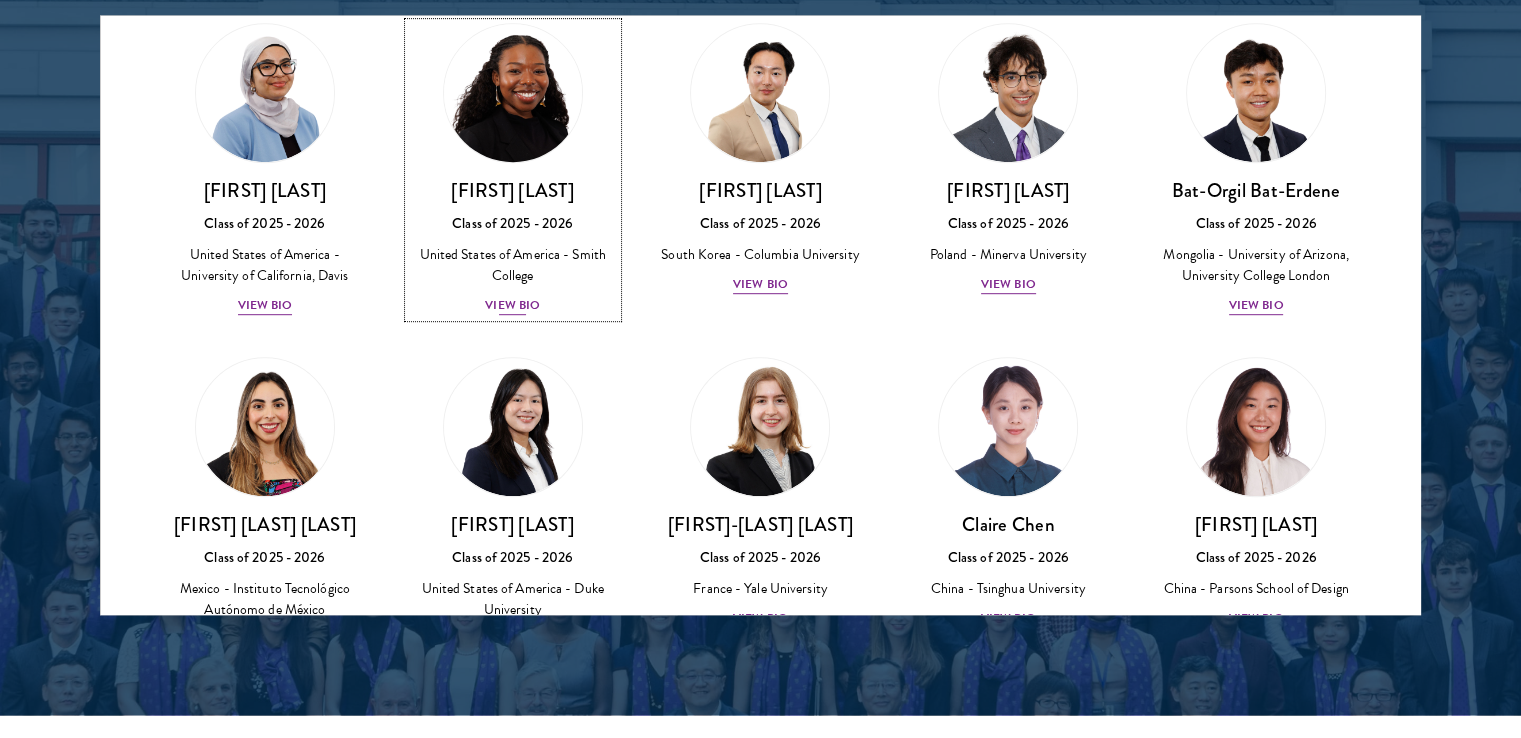 click at bounding box center (513, 93) 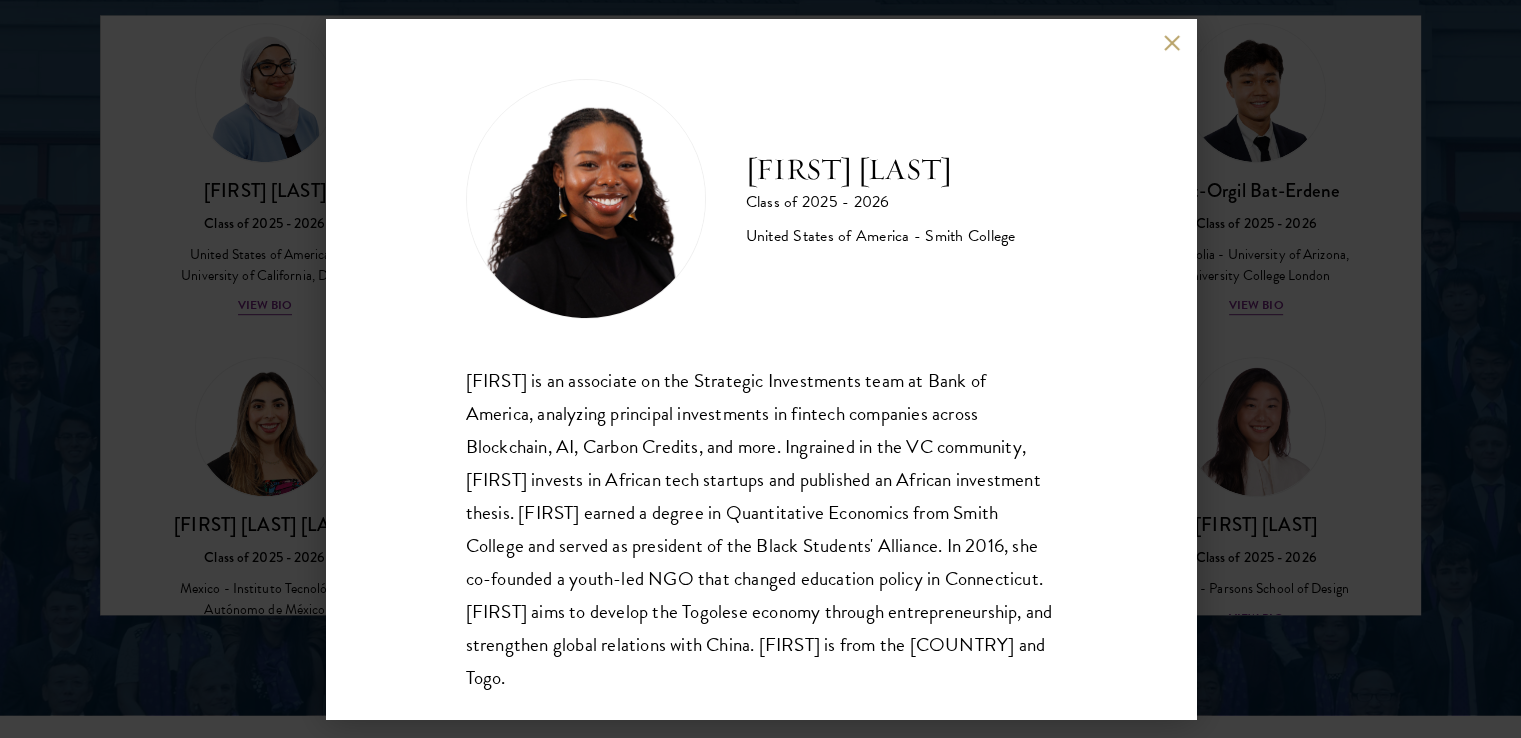 click on "[FIRST] [LAST] is an associate on the Strategic Investments team at Bank of America, analyzing principal investments in fintech companies across Blockchain, AI, Carbon Credits, and more. Ingrained in the VC community, [FIRST] invests in African tech startups and published an African investment thesis. [FIRST] earned a degree in Quantitative Economics from [UNIVERSITY] and served as president of the Black Students' Alliance. In 2016, she co-founded a youth-led NGO that changed education policy in Connecticut. [FIRST] aims to develop the Togolese economy through entrepreneurship, and strengthen global relations with China. [FIRST] is from the [COUNTRY] and Togo." at bounding box center [760, 369] 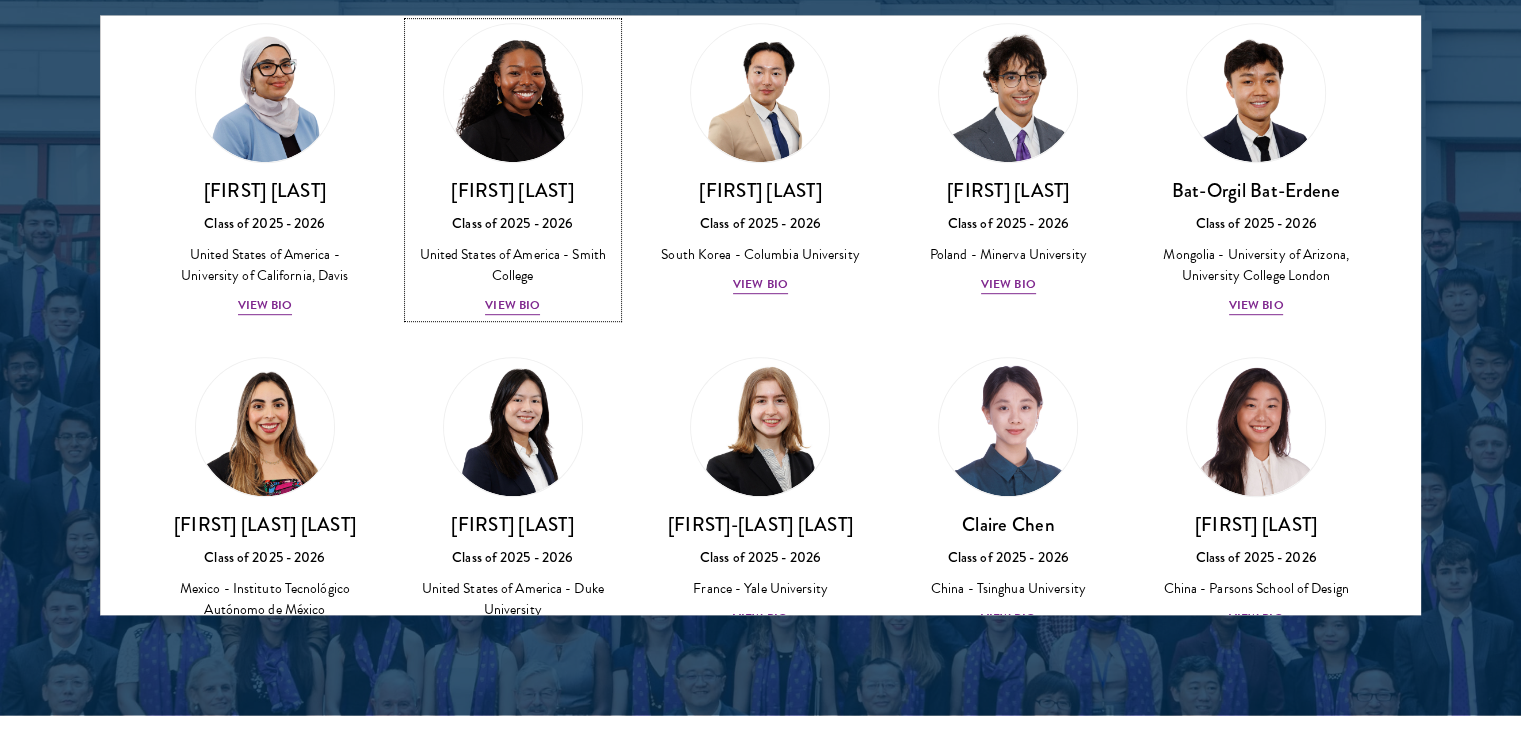 scroll, scrollTop: 862, scrollLeft: 0, axis: vertical 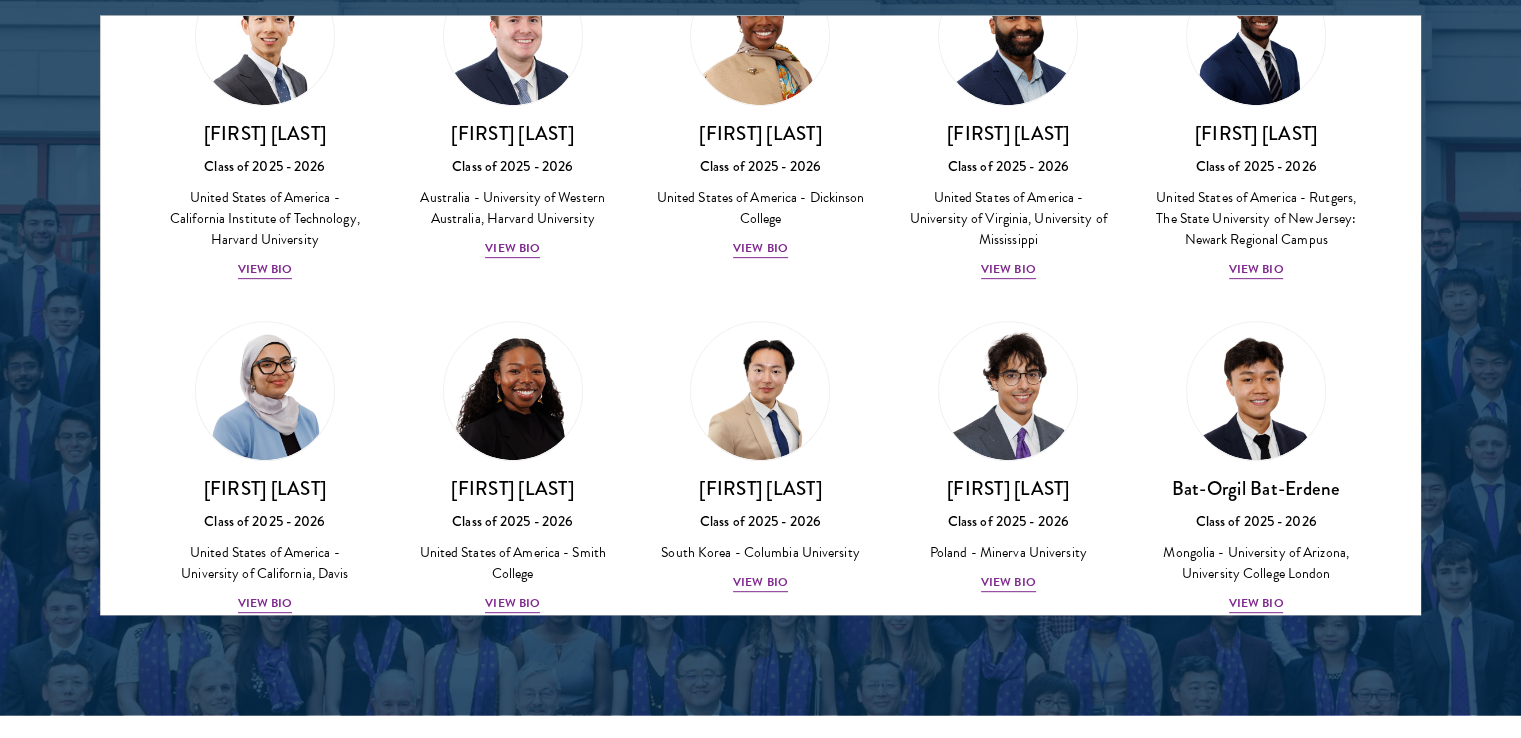 click on "[FIRST] [LAST]
Class of 2025 - 2026
[COUNTRY] - [UNIVERSITY], [UNIVERSITY]
View Bio" at bounding box center [1256, 468] 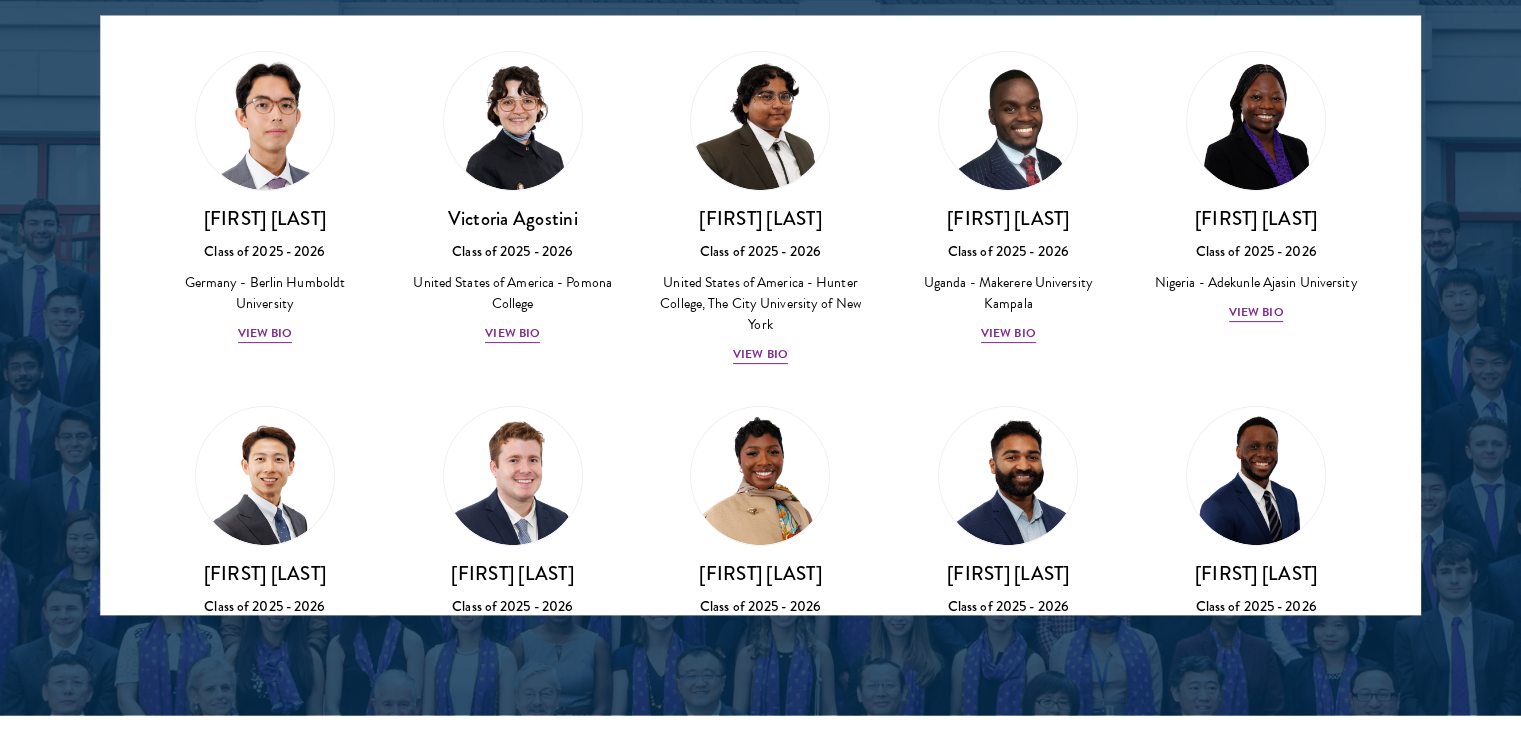 scroll, scrollTop: 171, scrollLeft: 0, axis: vertical 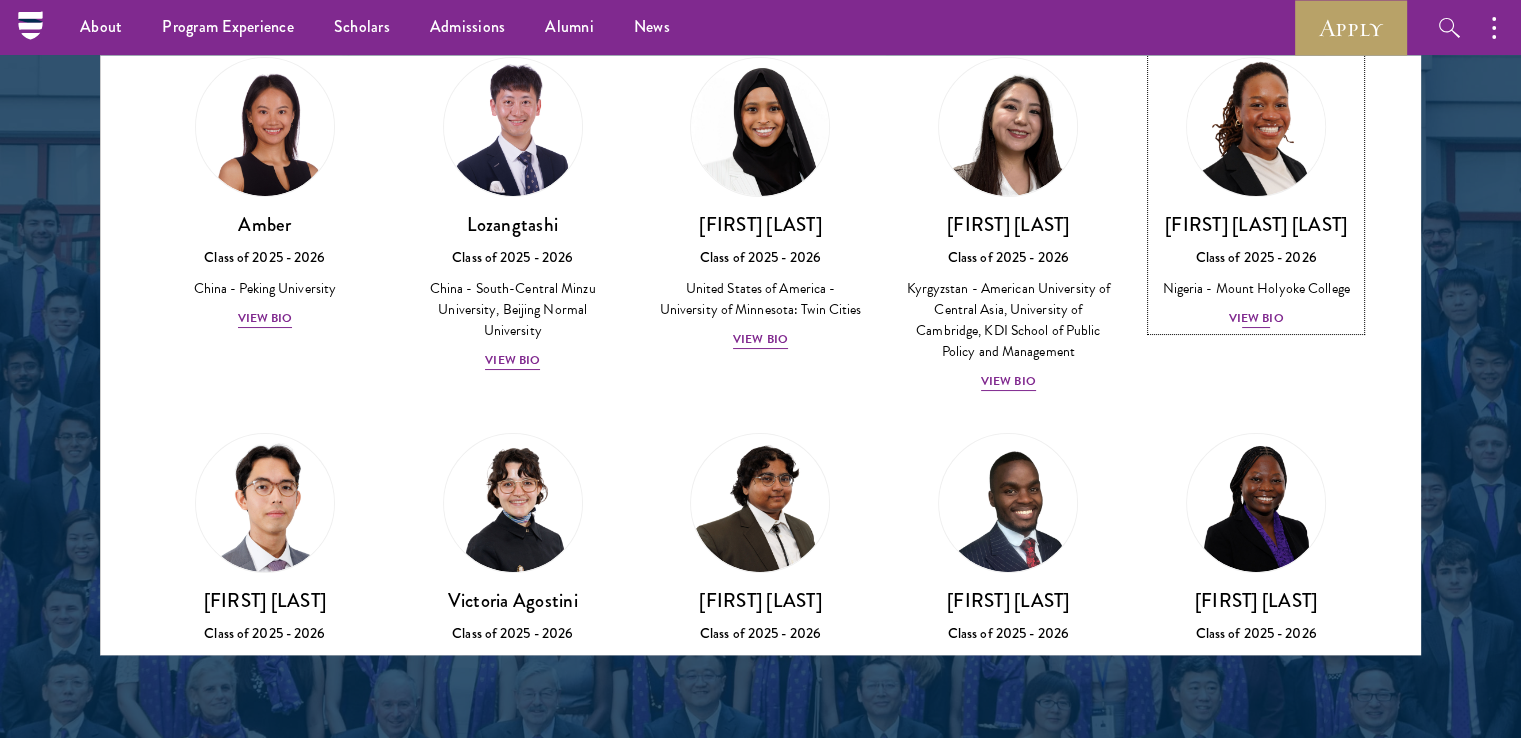 click on "[FIRST] [LAST]
Class of 2025 - 2026
[COUNTRY] - Mount Holyoke College
View Bio" at bounding box center (1256, 271) 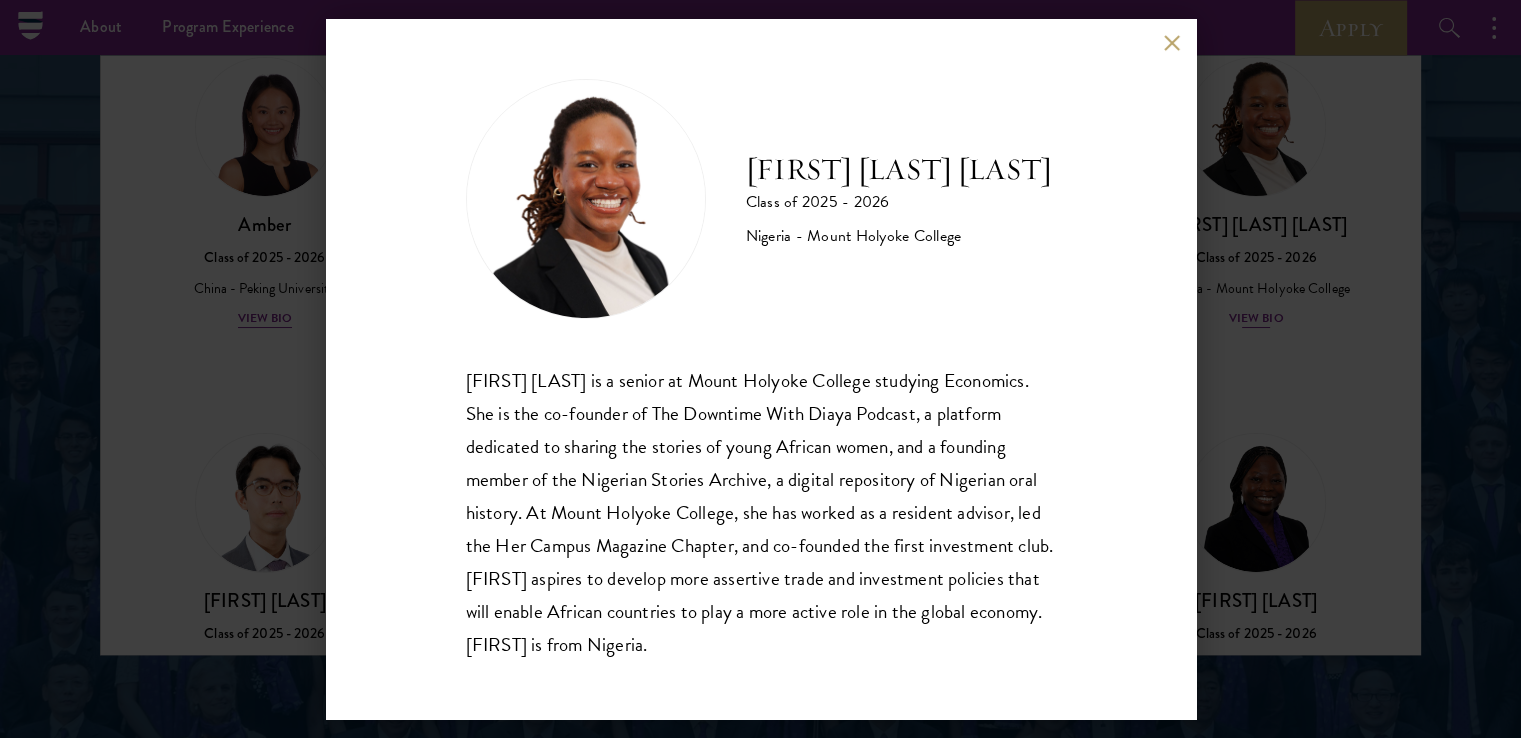 type 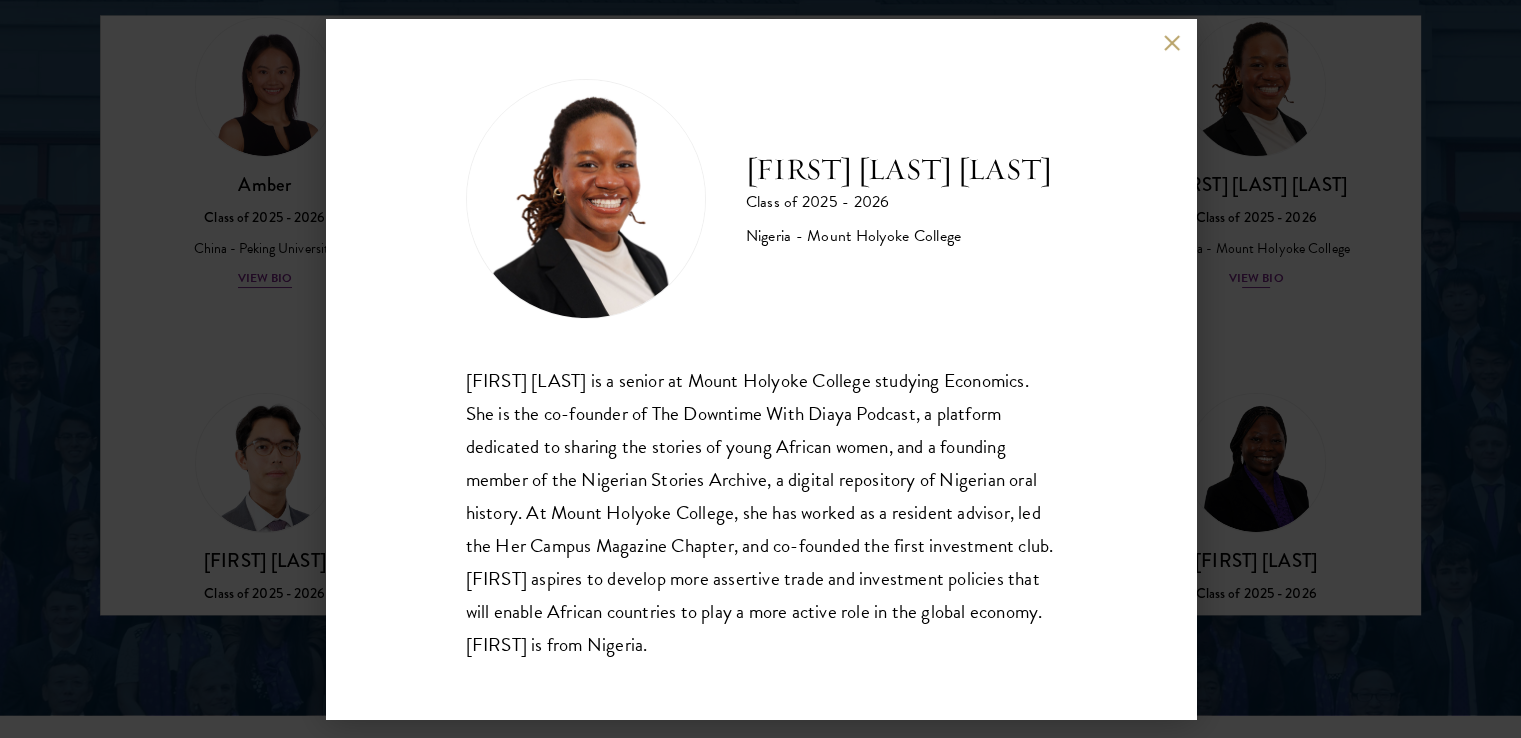 scroll, scrollTop: 2680, scrollLeft: 0, axis: vertical 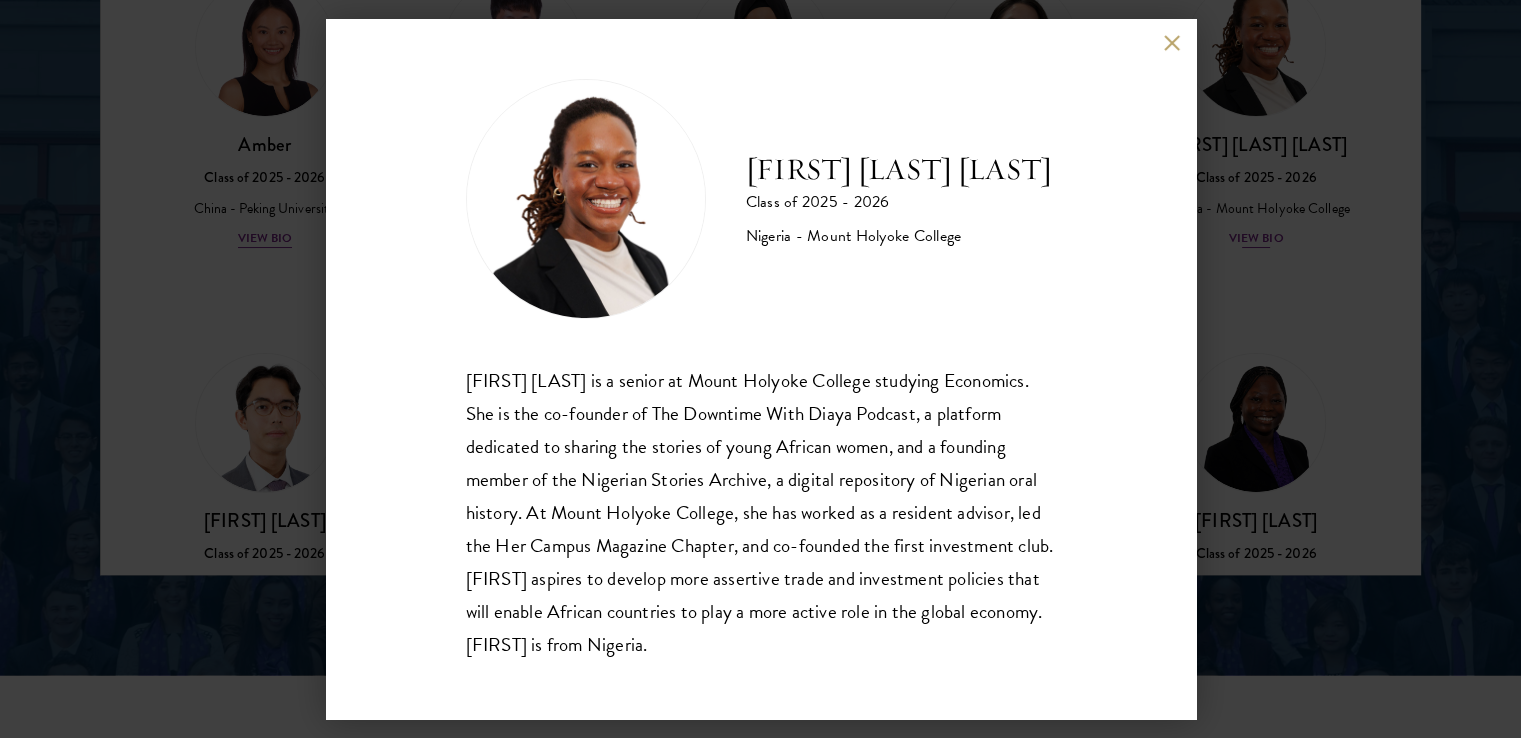 click on "[FIRST] [LAST]
Class of 2025 - 2026
[COUNTRY] - [UNIVERSITY]
[FIRST] [LAST] is a senior at [UNIVERSITY] studying Economics. She is the co-founder of The Downtime With Diaya Podcast, a platform dedicated to sharing the stories of young African women, and a founding member of the Nigerian Stories Archive, a digital repository of Nigerian oral history. At [UNIVERSITY], she has worked as a resident advisor, led the Her Campus Magazine Chapter, and co-founded the first investment club. [FIRST] aspires to develop more assertive trade and investment policies that will enable African countries to play a more active role in the global economy. [FIRST] is from [COUNTRY]." at bounding box center [760, 369] 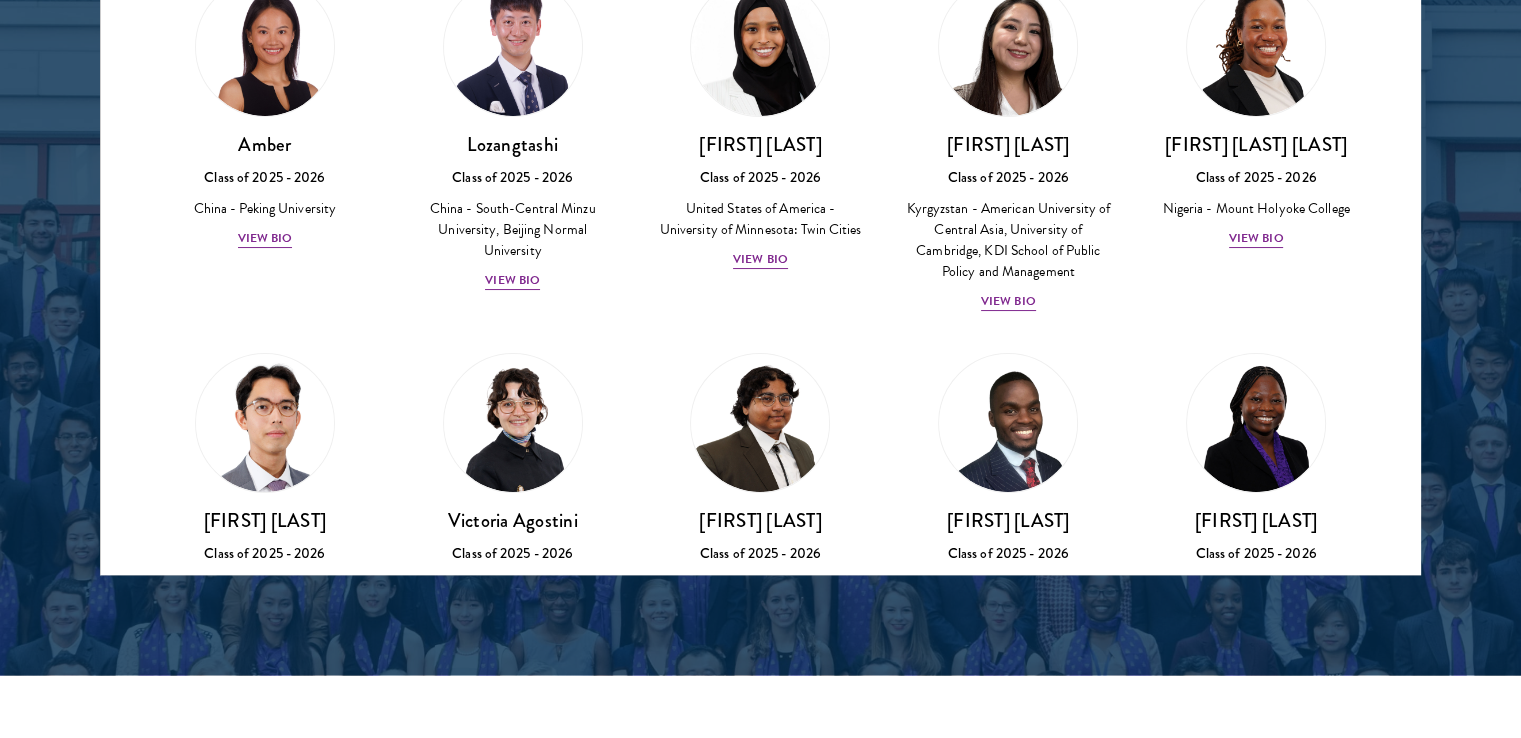 scroll, scrollTop: 2656, scrollLeft: 0, axis: vertical 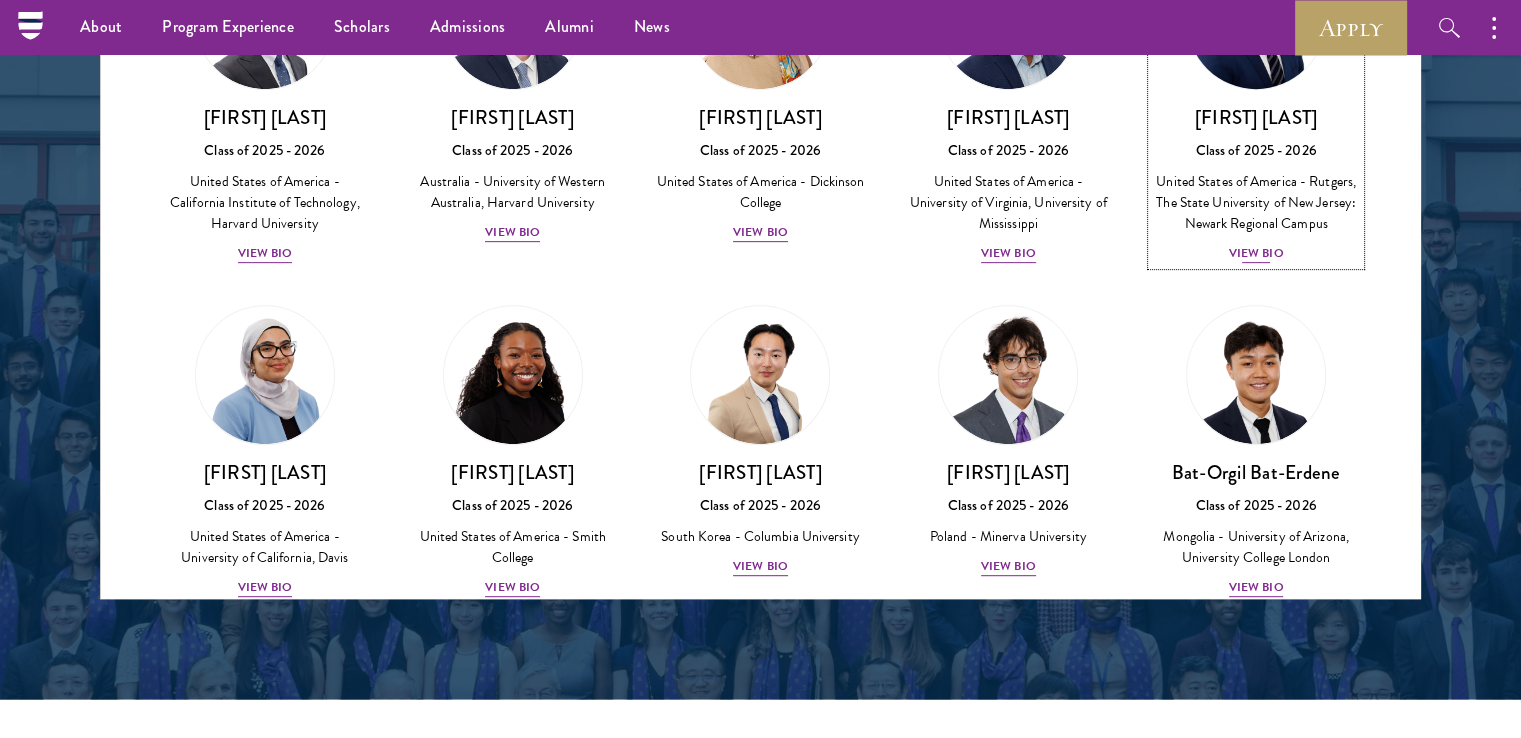 click on "[FIRST] [LAST]" at bounding box center (1256, 117) 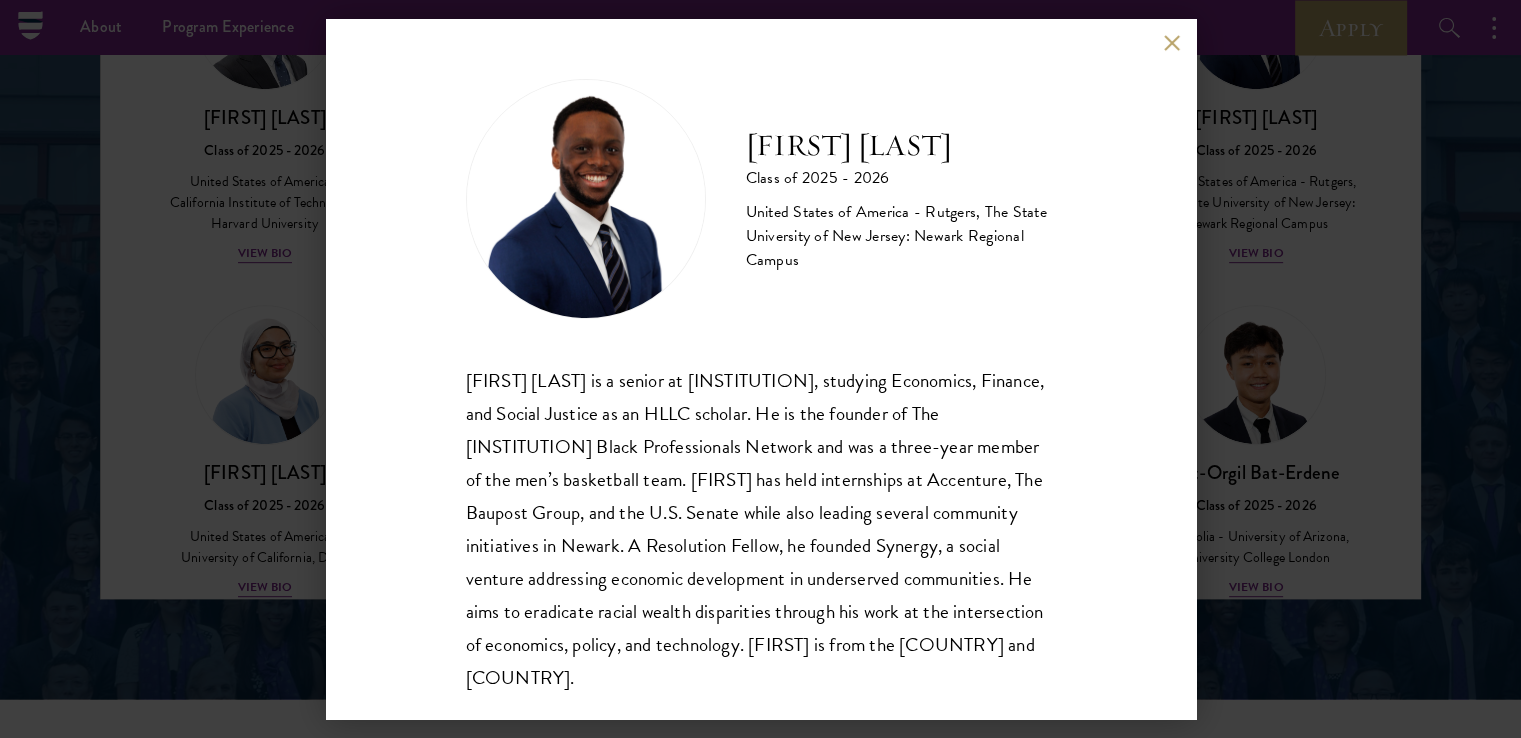 click at bounding box center (1172, 42) 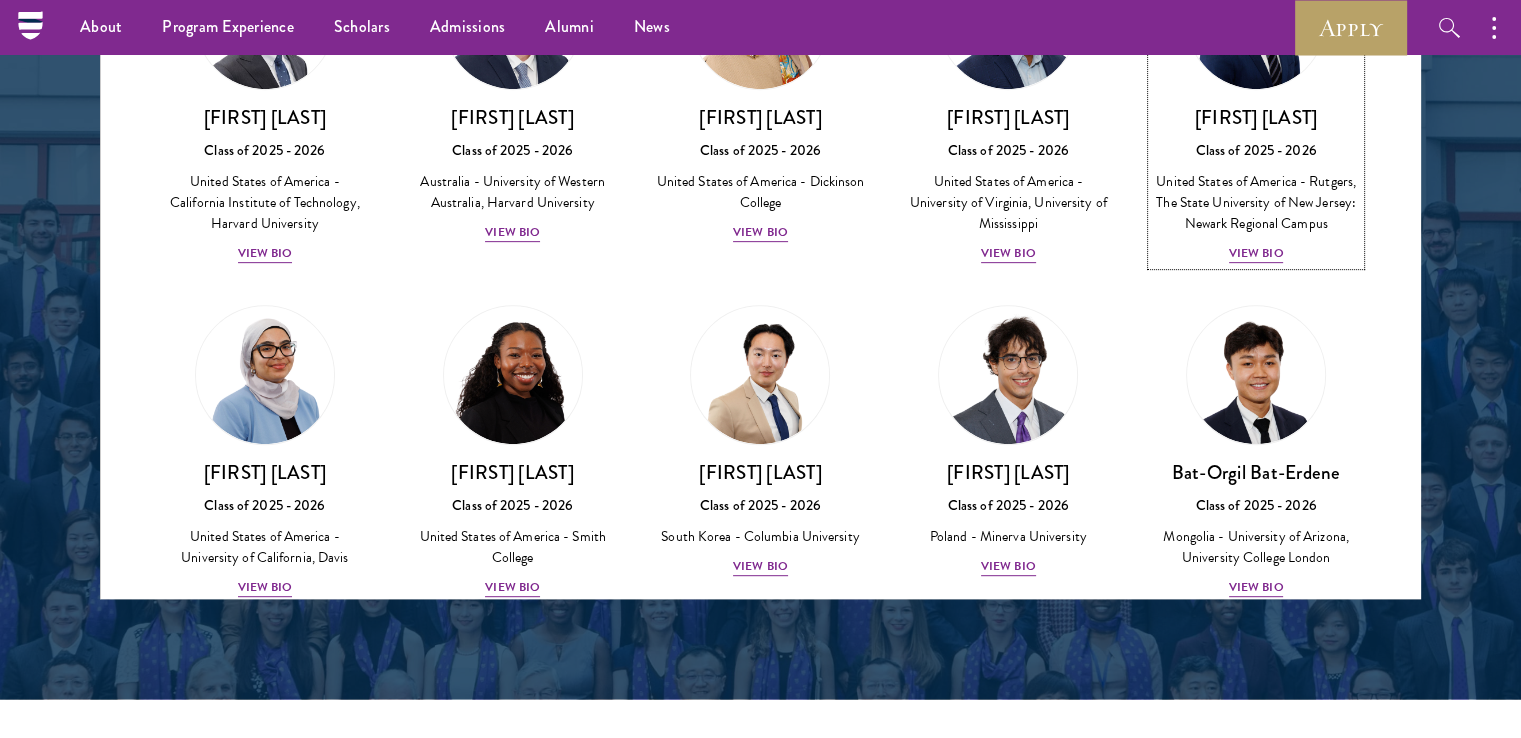 scroll, scrollTop: 2655, scrollLeft: 0, axis: vertical 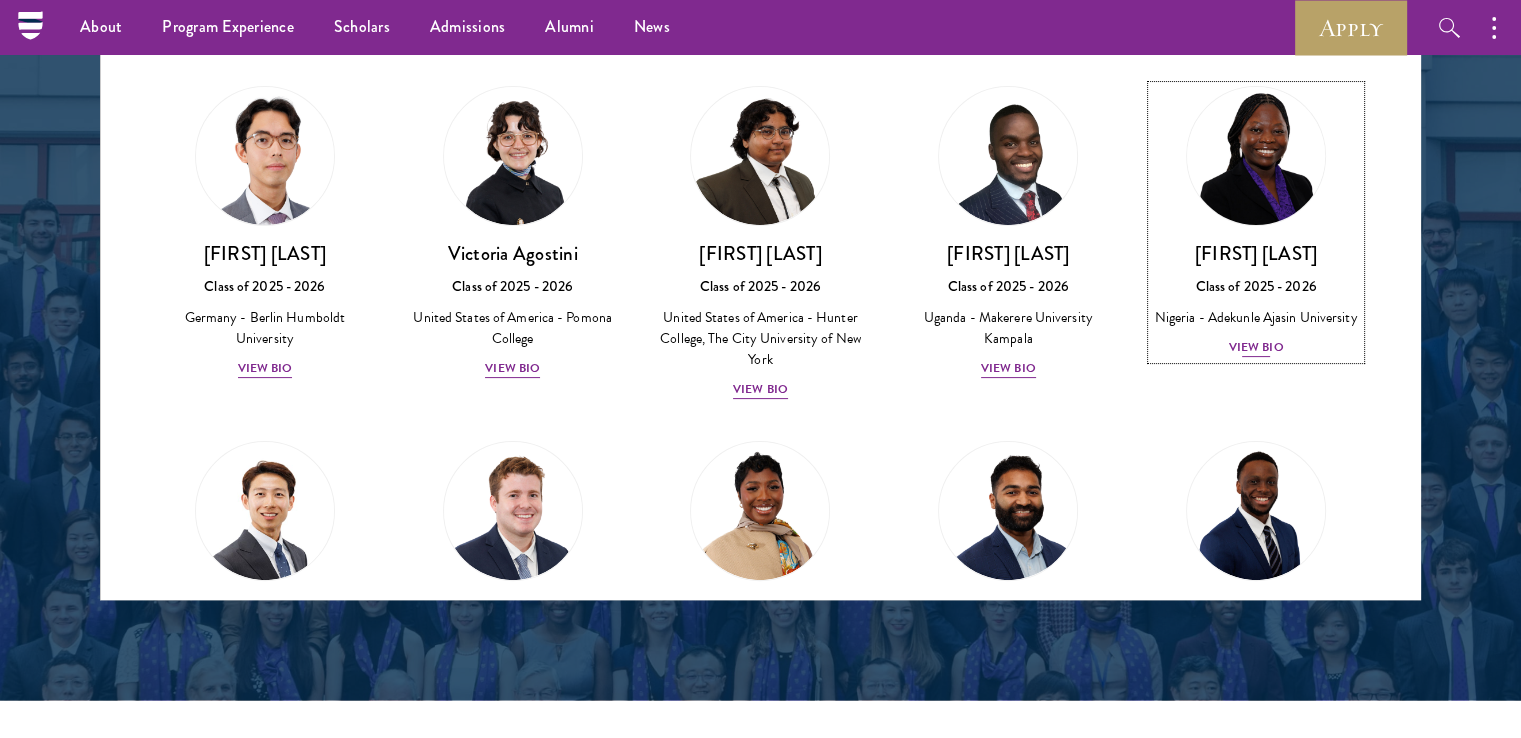 click on "[FIRST] [LAST]" at bounding box center [1256, 253] 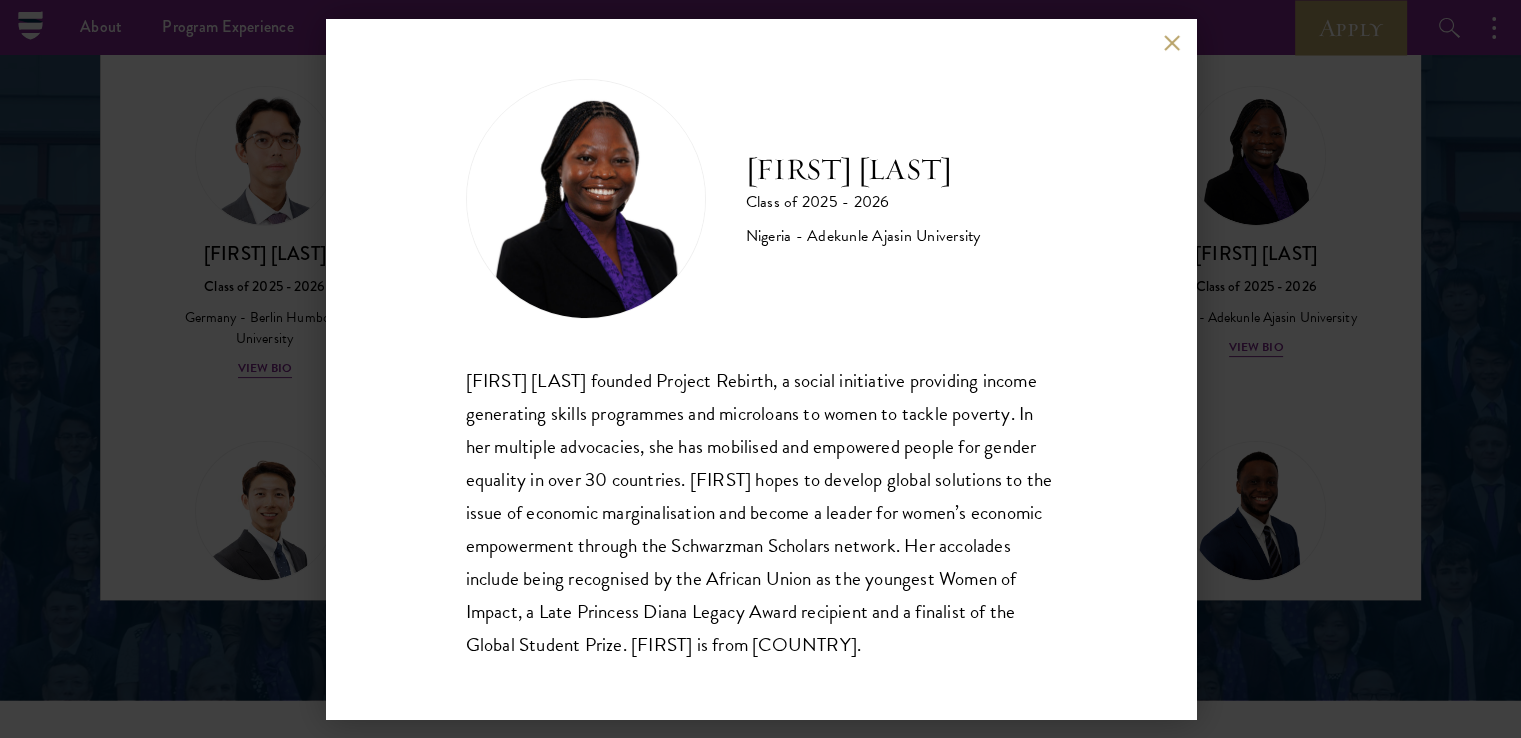 scroll, scrollTop: 35, scrollLeft: 0, axis: vertical 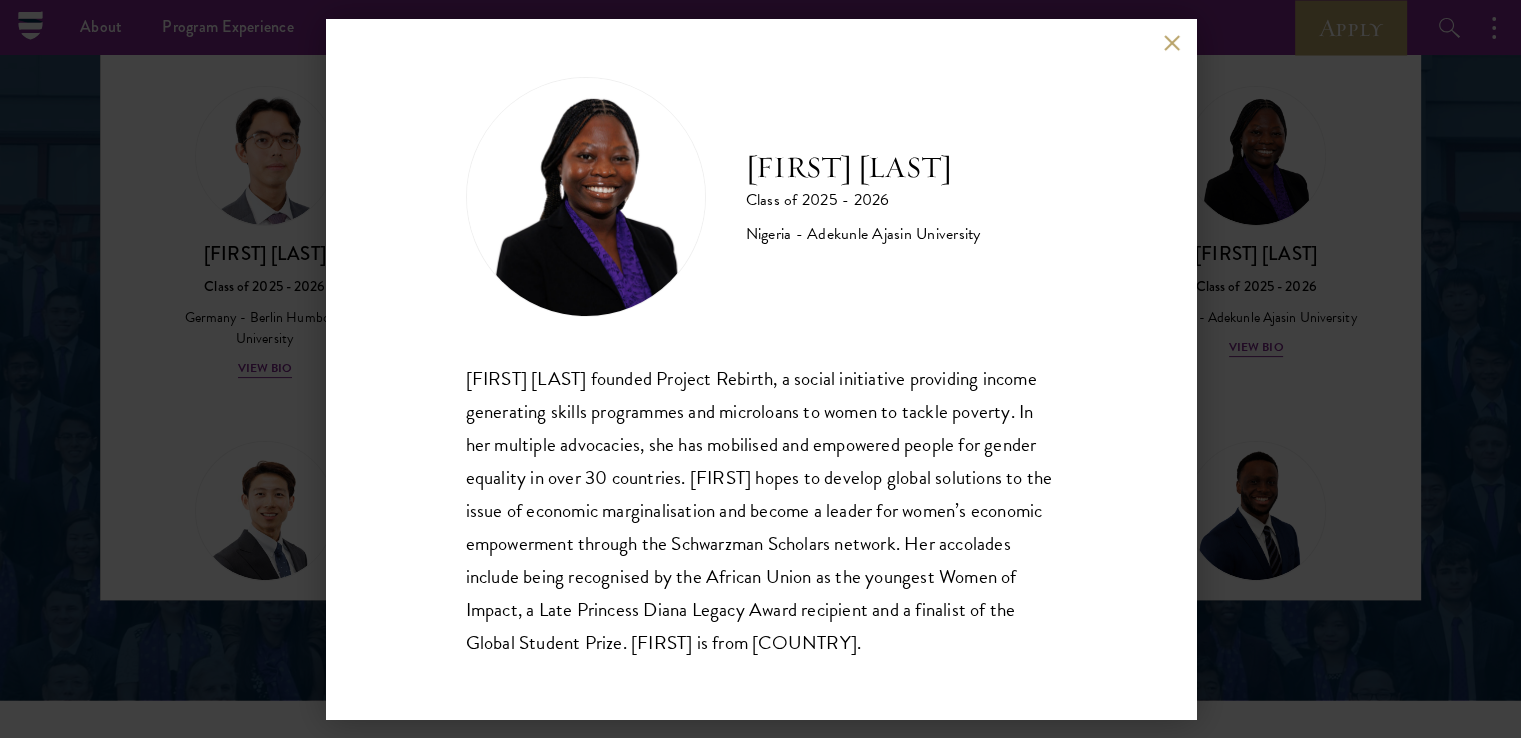 click on "[FIRST] [LAST]
Class of 2025 - 2026
[COUNTRY] - [UNIVERSITY]
[FIRST] [LAST] founded Project Rebirth, a social initiative providing income generating skills programmes and microloans to women to tackle poverty. In her multiple advocacies, she has mobilised and empowered people for gender equality in over 30 countries. [FIRST] hopes to develop global solutions to the issue of economic marginalisation and become a leader for women’s economic empowerment through the Schwarzman Scholars network. Her accolades include being recognised by the African Union as the youngest Women of Impact, a Late Princess Diana Legacy Award recipient and a finalist of the Global Student Prize. [FIRST] is from [COUNTRY]." at bounding box center (761, 369) 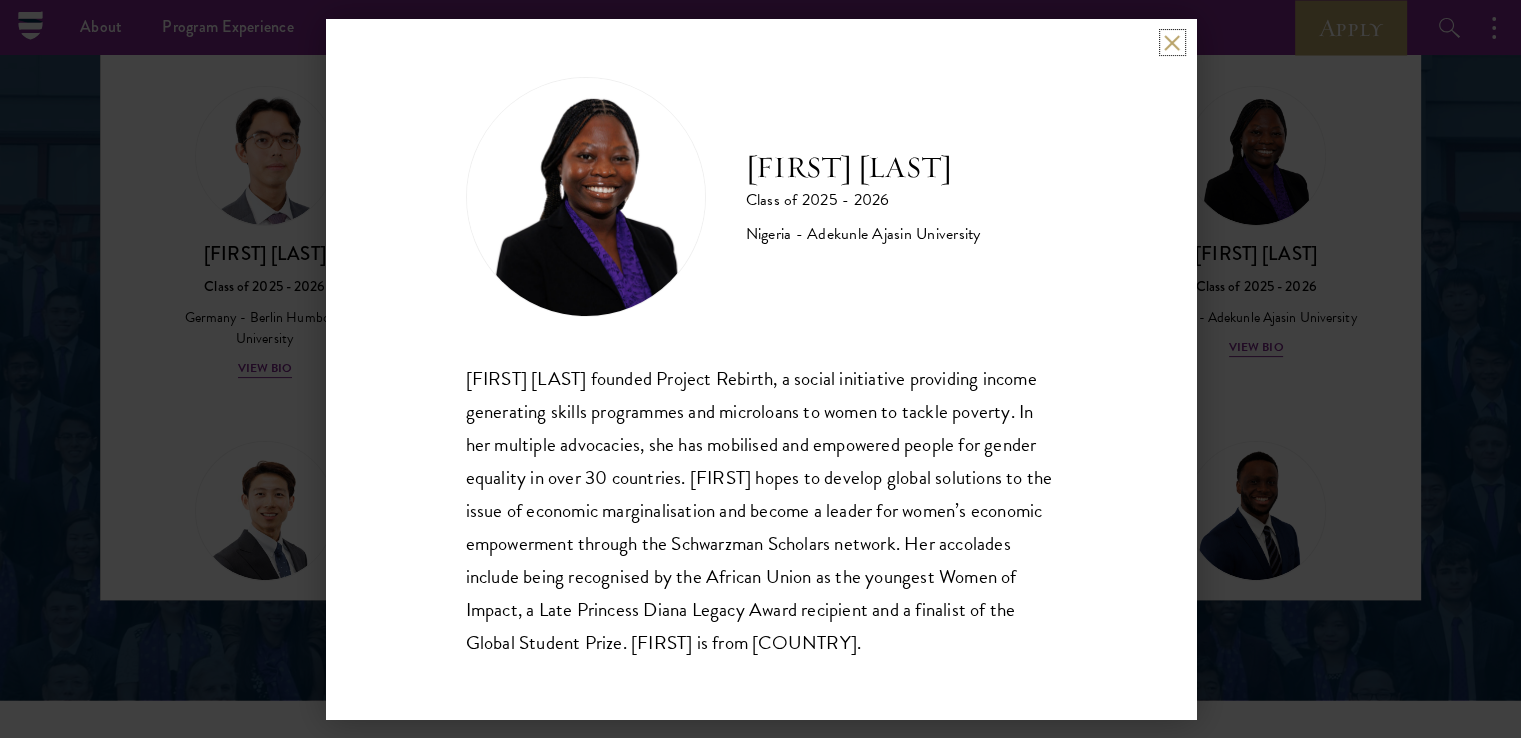 click at bounding box center (1172, 42) 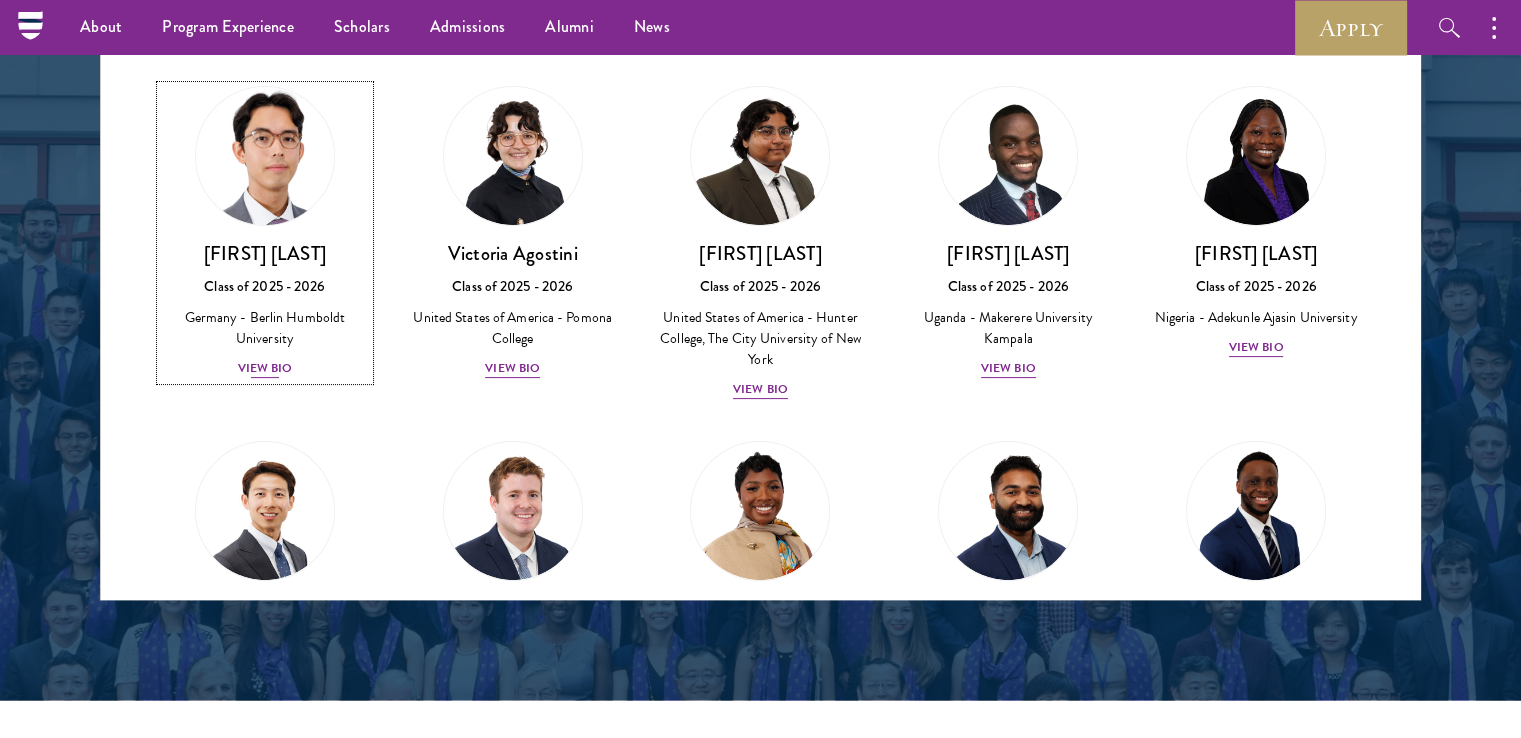 click on "Class of 2025 - 2026" at bounding box center (265, 286) 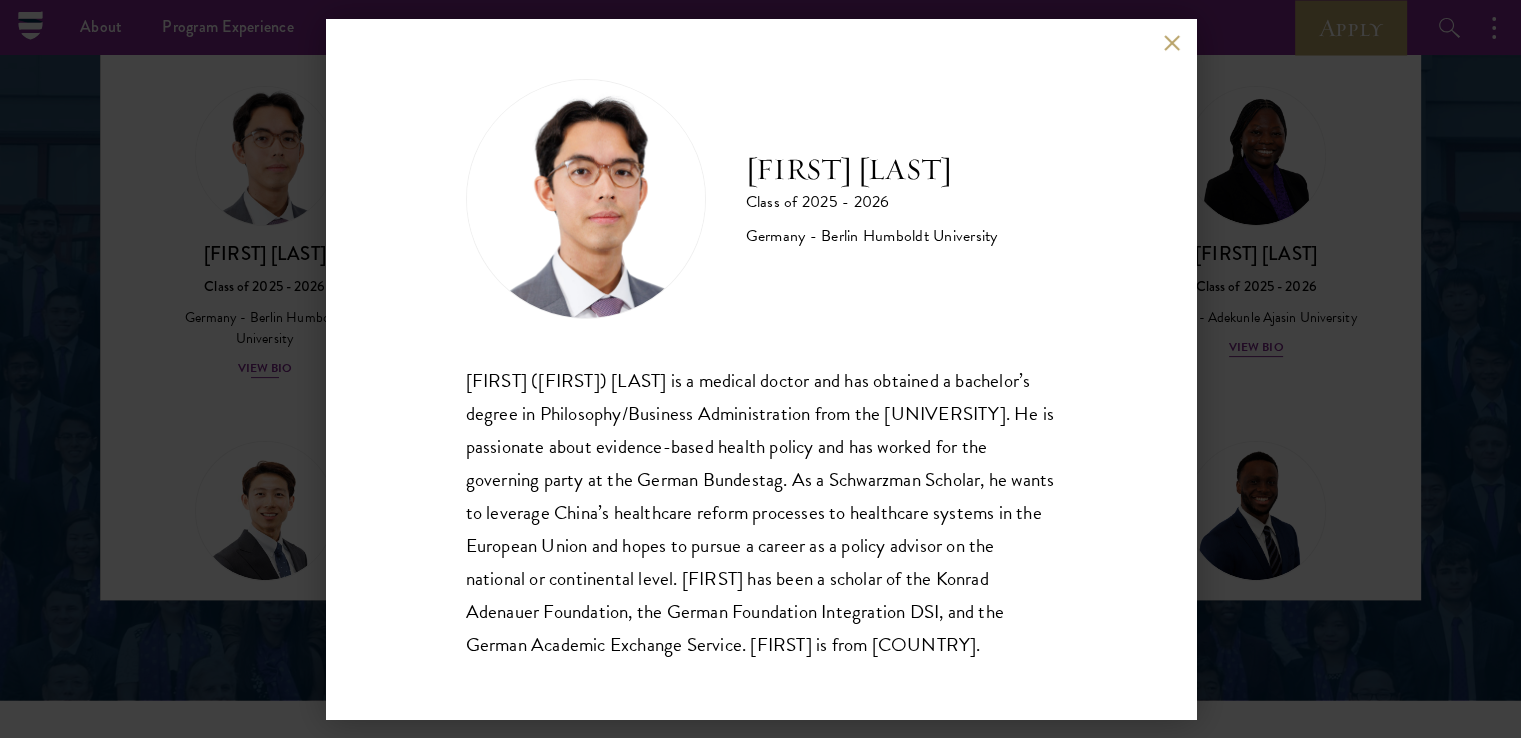 click on "[FIRST] [LAST]
Class of 2025 - 2026
[COUNTRY] - [INSTITUTION]
Siegfried ([FIRST]) [LAST] is a medical doctor and has obtained a bachelor’s degree in Philosophy/Business Administration from the [INSTITUTION] of Berlin. He is passionate about evidence-based health policy and has worked for the governing party at the German Bundestag. As a Schwarzman Scholar, he wants to leverage China’s healthcare reform processes to healthcare systems in the European Union and hopes to pursue a career as a policy advisor on the national or continental level. [FIRST] has been a scholar of the Konrad Adenauer Foundation, the German Foundation Integration DSI, and the German Academic Exchange Service. [FIRST] is from [COUNTRY]." at bounding box center [760, 369] 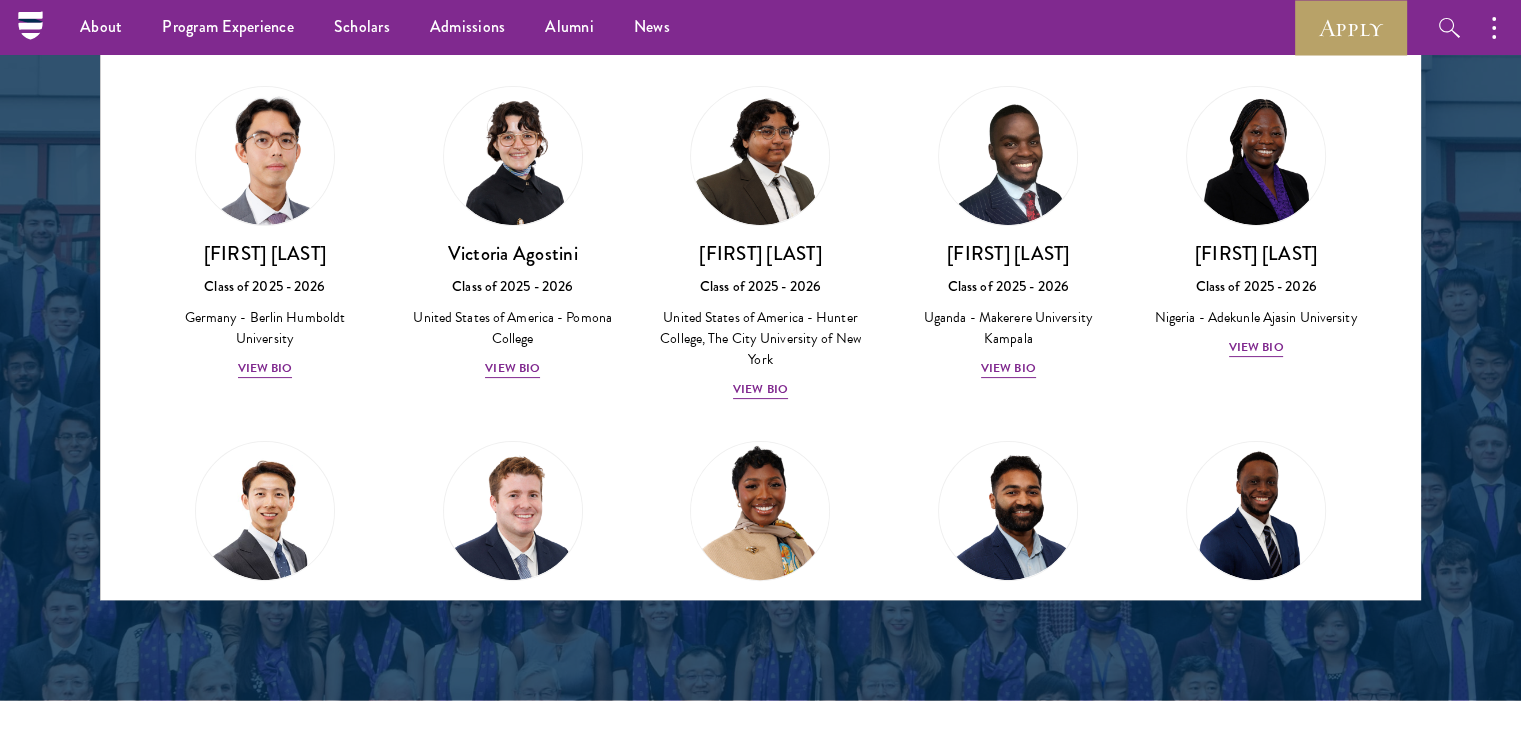 scroll, scrollTop: 862, scrollLeft: 0, axis: vertical 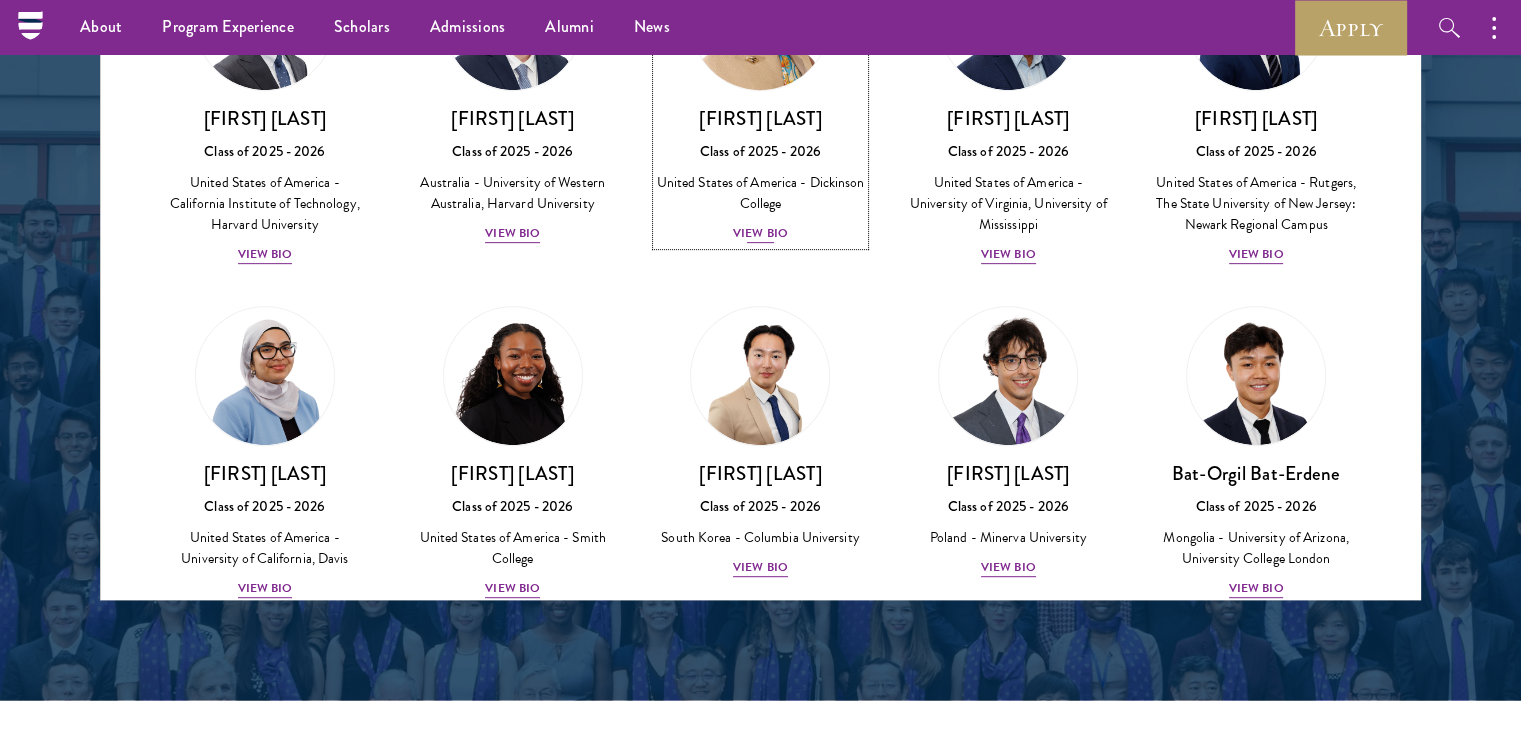 click on "United States of America - Dickinson College" at bounding box center (761, 193) 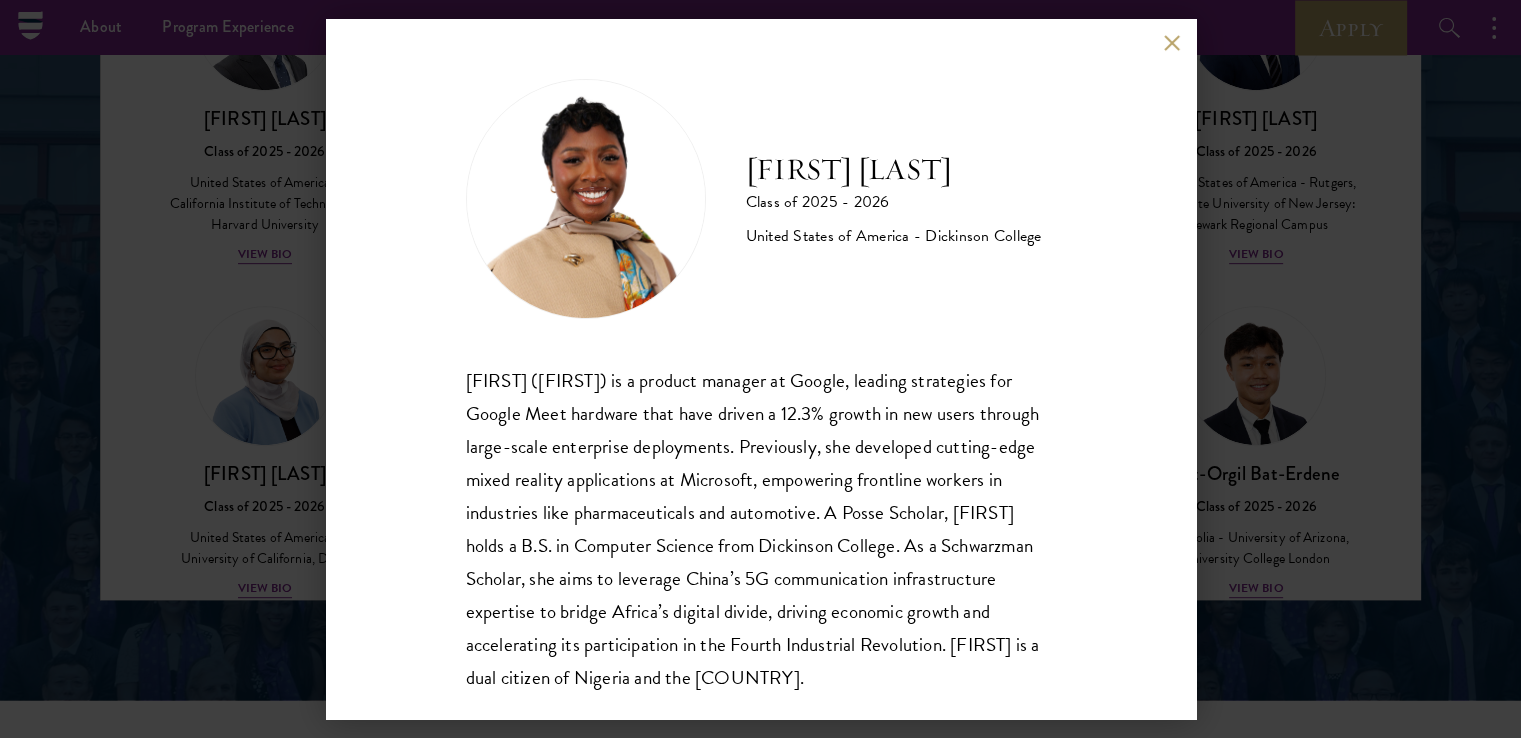click on "[FIRST] ([FIRST]) [LAST]
Class of 2025 - 2026
[COUNTRY] - [UNIVERSITY]
[FIRST] ([FIRST]) [LAST] is a product manager at Google, leading strategies for Google Meet hardware that have driven a 12.3% growth in new users through large-scale enterprise deployments. Previously, she developed cutting-edge mixed reality applications at Microsoft, empowering frontline workers in industries like pharmaceuticals and automotive. A Posse Scholar, [FIRST] holds a B.S. in Computer Science from [UNIVERSITY]. As a Schwarzman Scholar, she aims to leverage China’s 5G communication infrastructure expertise to bridge Africa’s digital divide, driving economic growth and accelerating its participation in the Fourth Industrial Revolution. [FIRST] is a dual citizen of Nigeria and the [COUNTRY]." at bounding box center [760, 369] 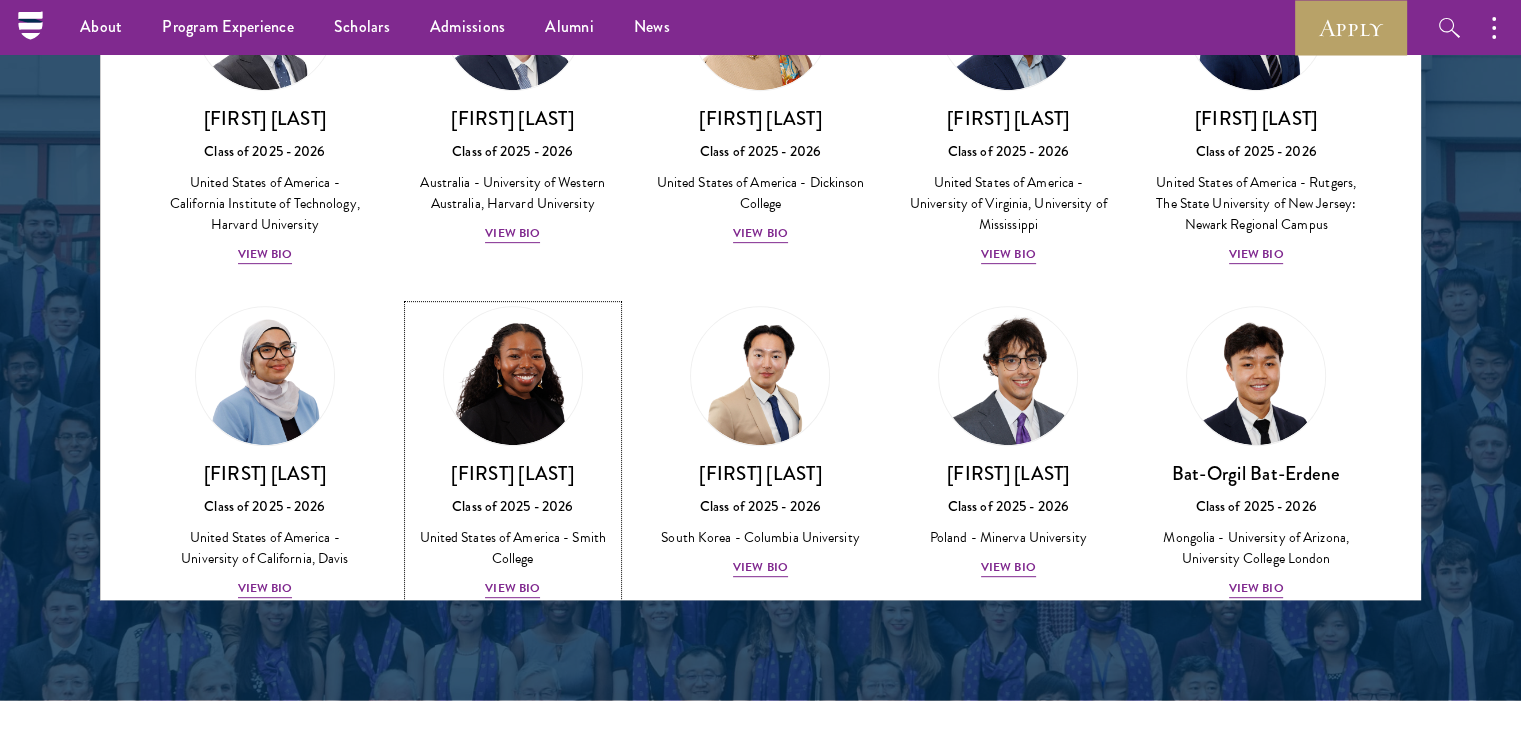 scroll, scrollTop: 862, scrollLeft: 0, axis: vertical 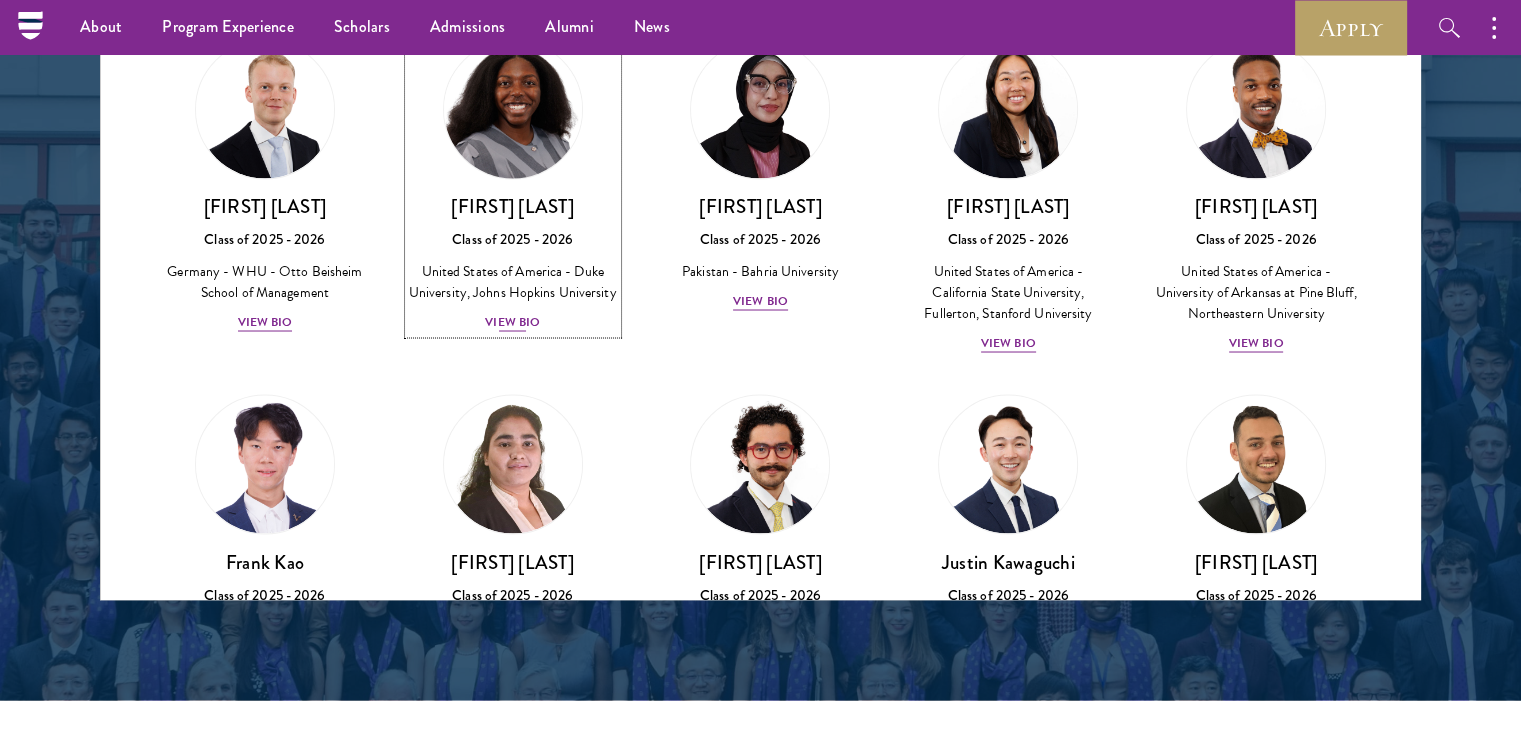 click on "[FIRST] [LAST]
Class of 2025 - 2026
[COUNTRY] - [UNIVERSITY], [UNIVERSITY]
View Bio" at bounding box center [513, 186] 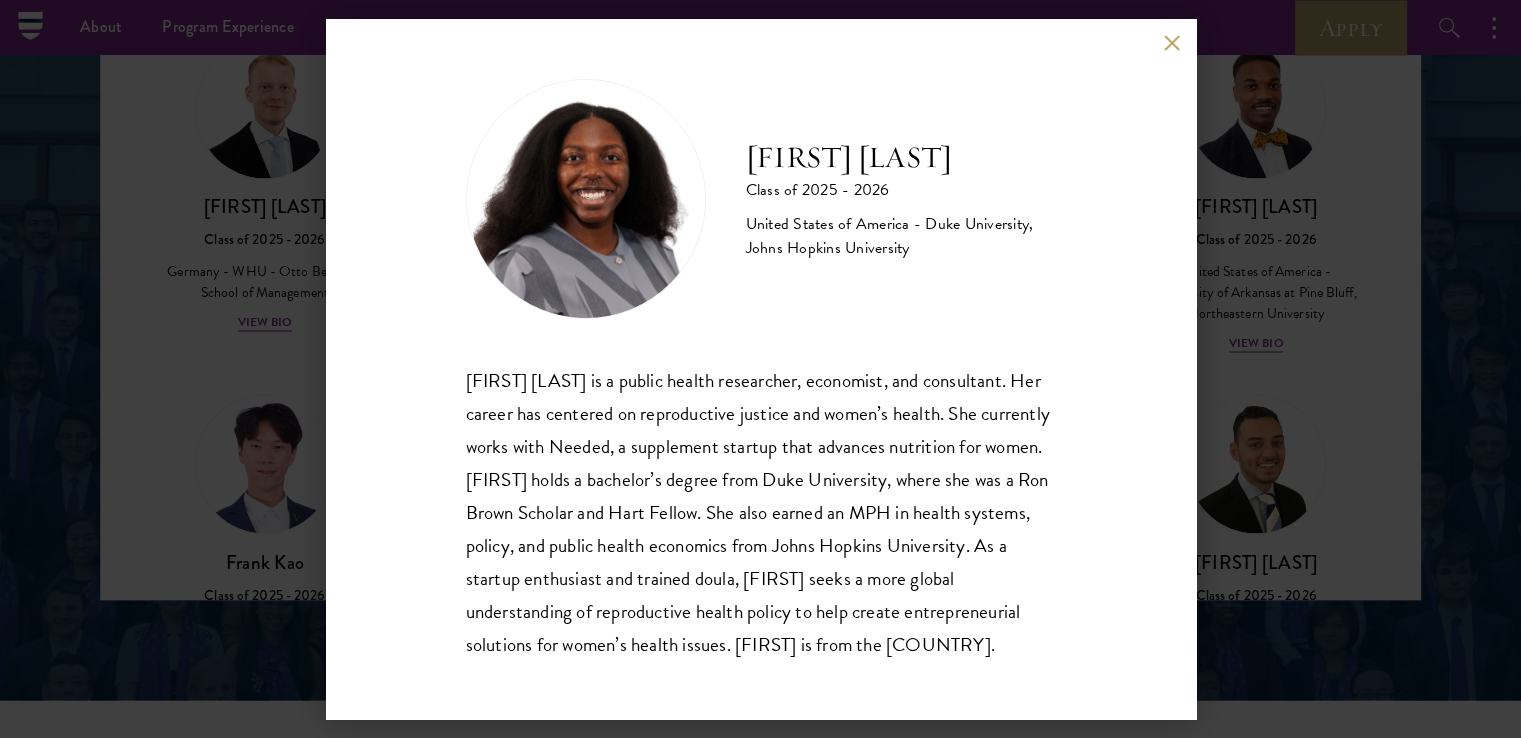 click on "[FIRST] [LAST]
Class of 2025 - 2026
[COUNTRY] - [UNIVERSITY], [UNIVERSITY]
[FIRST] [LAST] is a public health researcher, economist, and consultant. Her career has centered on reproductive justice and women’s health. She currently works with Needed, a supplement startup that advances nutrition for women. [FIRST] holds a bachelor’s degree from [UNIVERSITY], where she was a Ron Brown Scholar and Hart Fellow. She also earned an MPH in health systems, policy, and public health economics from [UNIVERSITY]. As a startup enthusiast and trained doula, [FIRST] seeks a more global understanding of reproductive health policy to help create entrepreneurial solutions for women’s health issues. [FIRST] is from the [COUNTRY]." at bounding box center [760, 369] 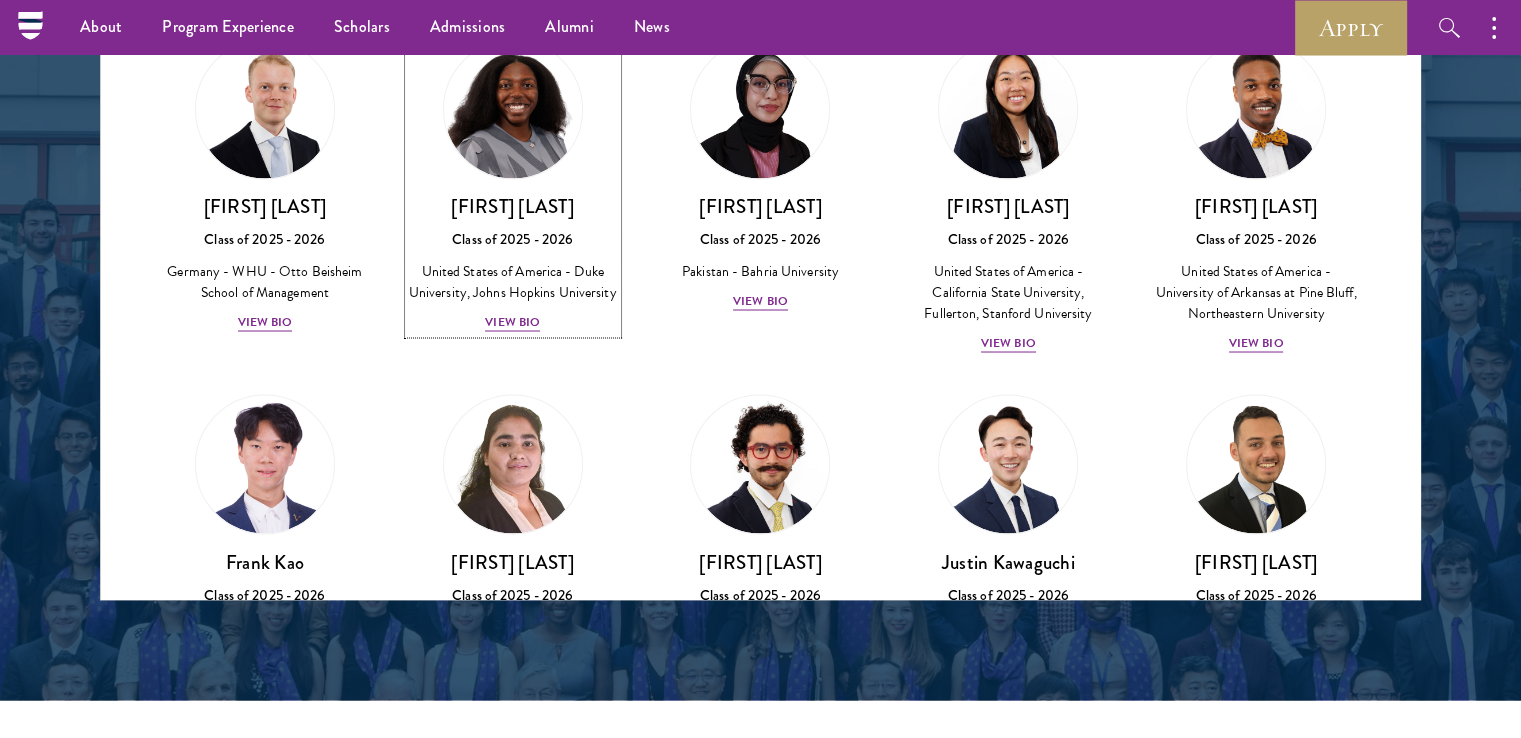 scroll, scrollTop: 3440, scrollLeft: 0, axis: vertical 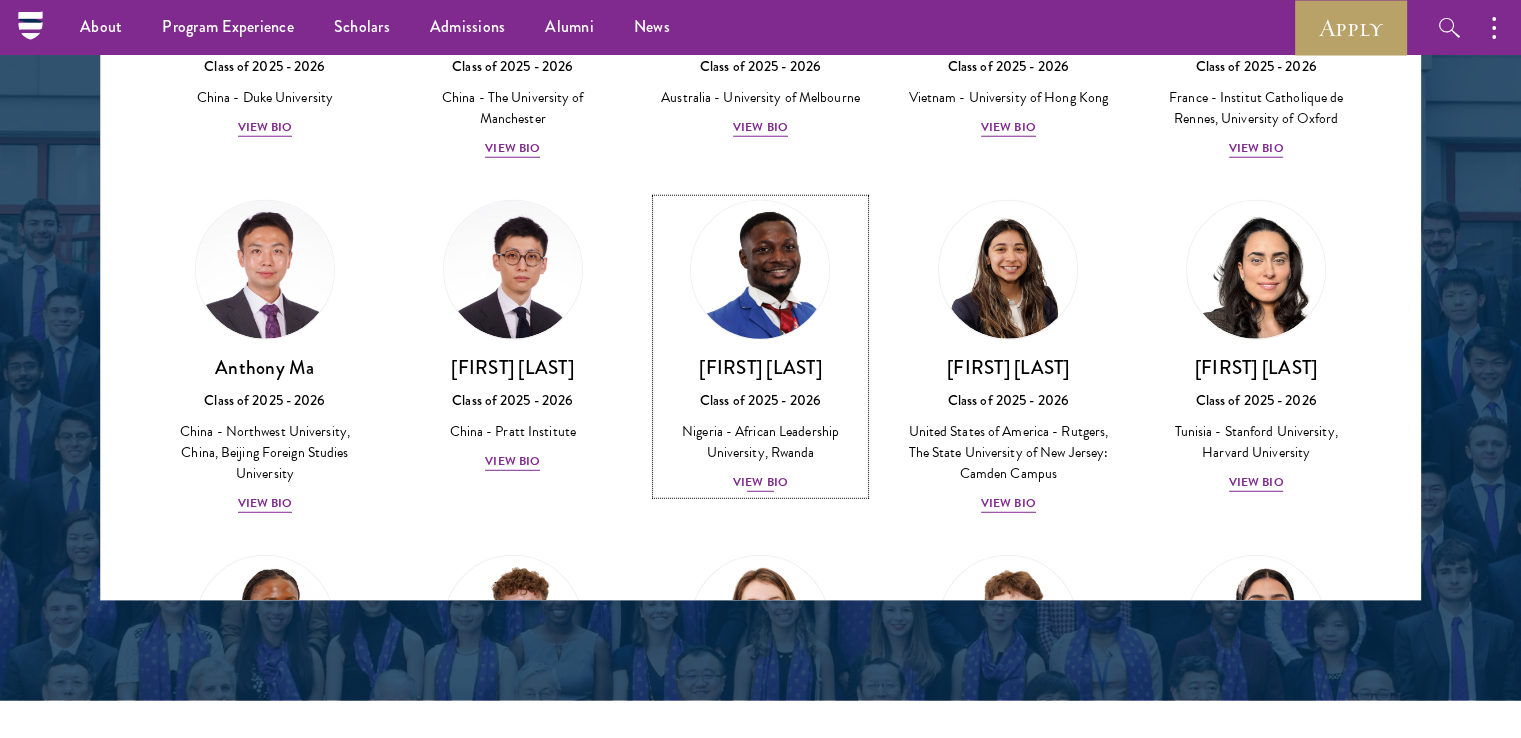click at bounding box center [761, 269] 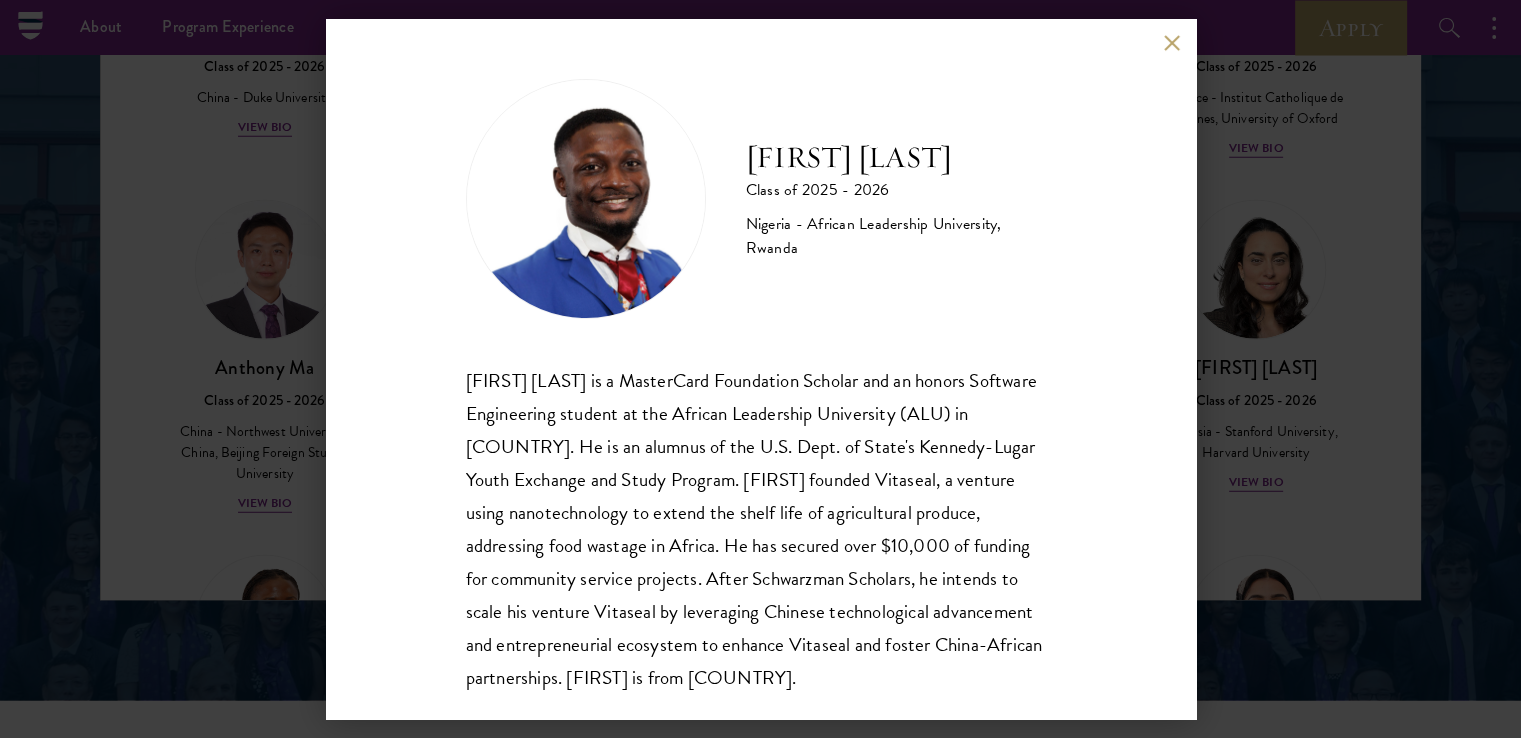 click on "[FIRST] [LAST] is a MasterCard Foundation Scholar and an honors Software Engineering student at the [UNIVERSITY] in [COUNTRY]. He is an alumnus of the U.S. Dept. of State's Kennedy-Lugar Youth Exchange and Study Program. [FIRST] founded Vitaseal, a venture using nanotechnology to extend the shelf life of agricultural produce, addressing food wastage in Africa. He has secured over $10,000 of funding for community service projects. After Schwarzman Scholars, he intends to scale his venture Vitaseal by leveraging Chinese technological advancement and entrepreneurial ecosystem to enhance Vitaseal and foster China-African partnerships. [FIRST] is from [COUNTRY]." at bounding box center (760, 369) 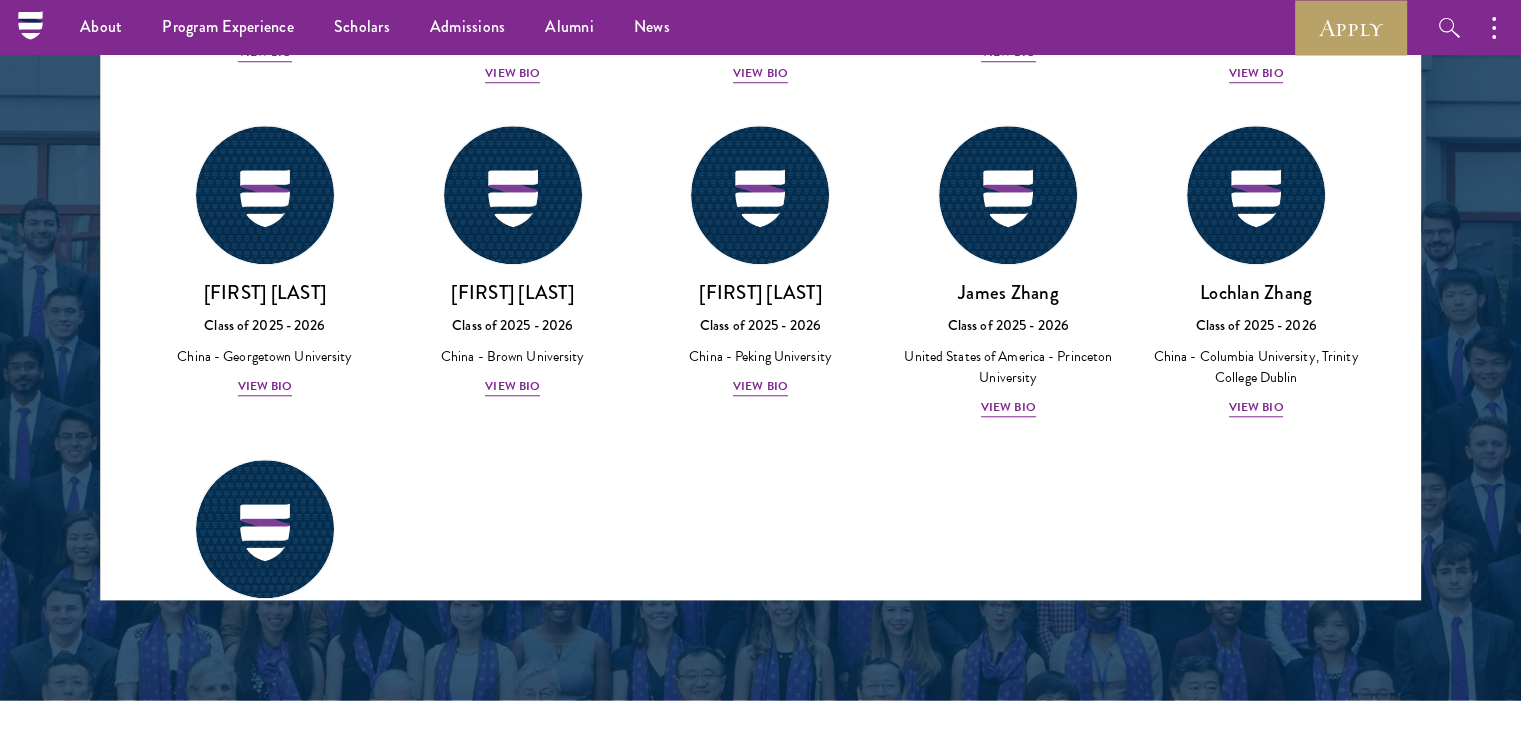 scroll, scrollTop: 9560, scrollLeft: 0, axis: vertical 